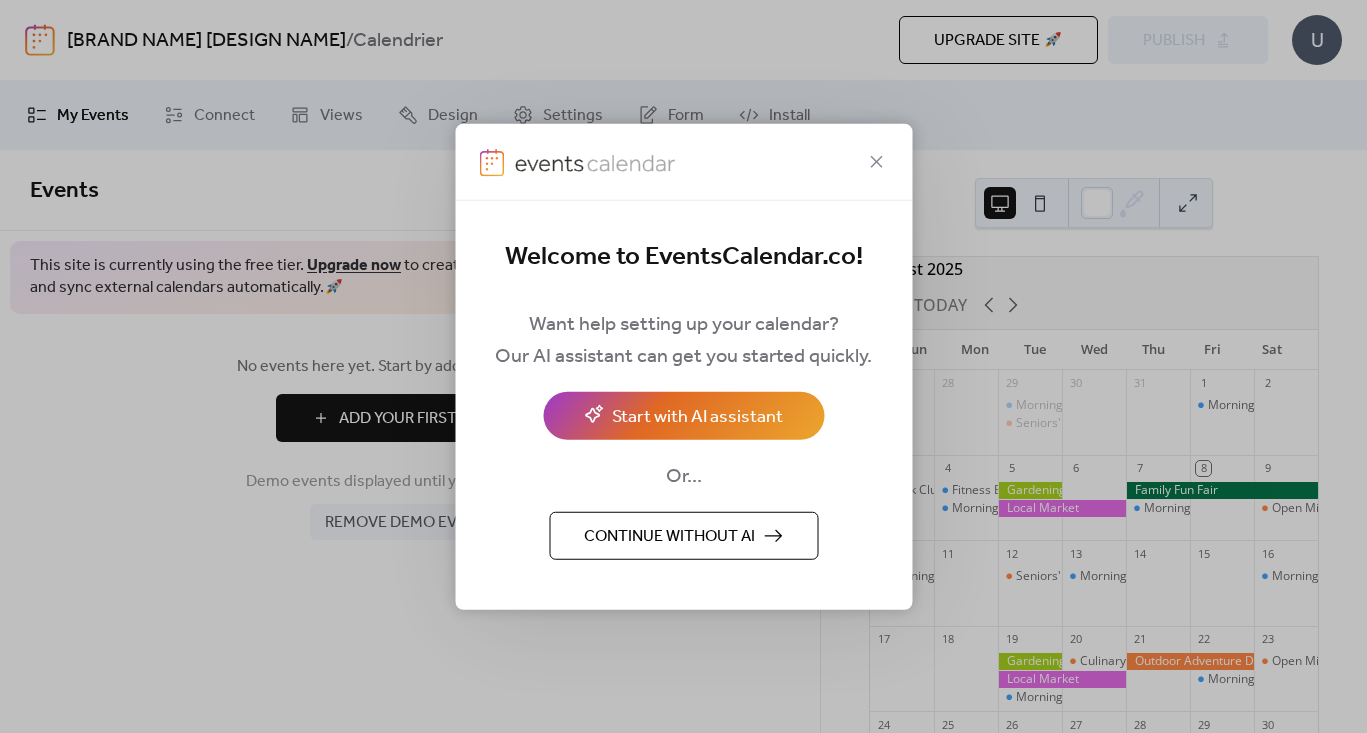 scroll, scrollTop: 0, scrollLeft: 0, axis: both 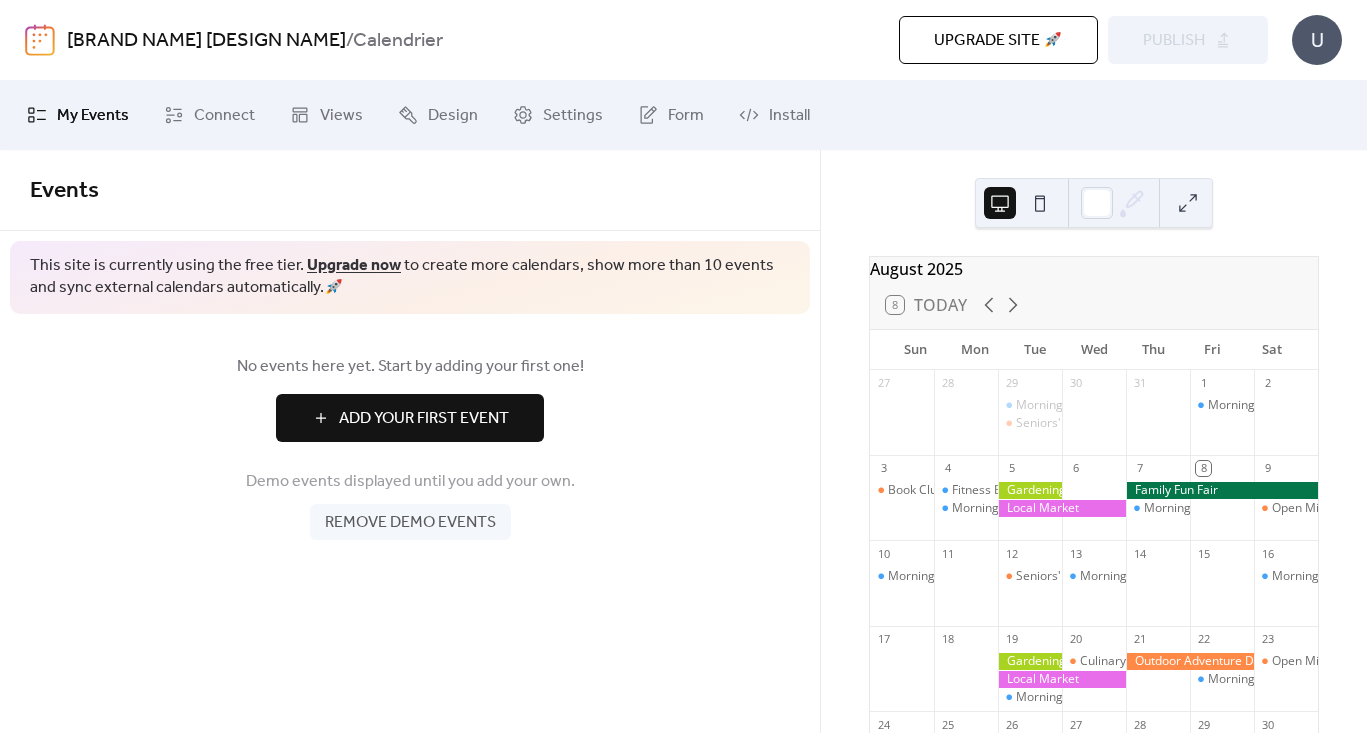 click on "Add Your First Event" at bounding box center [424, 419] 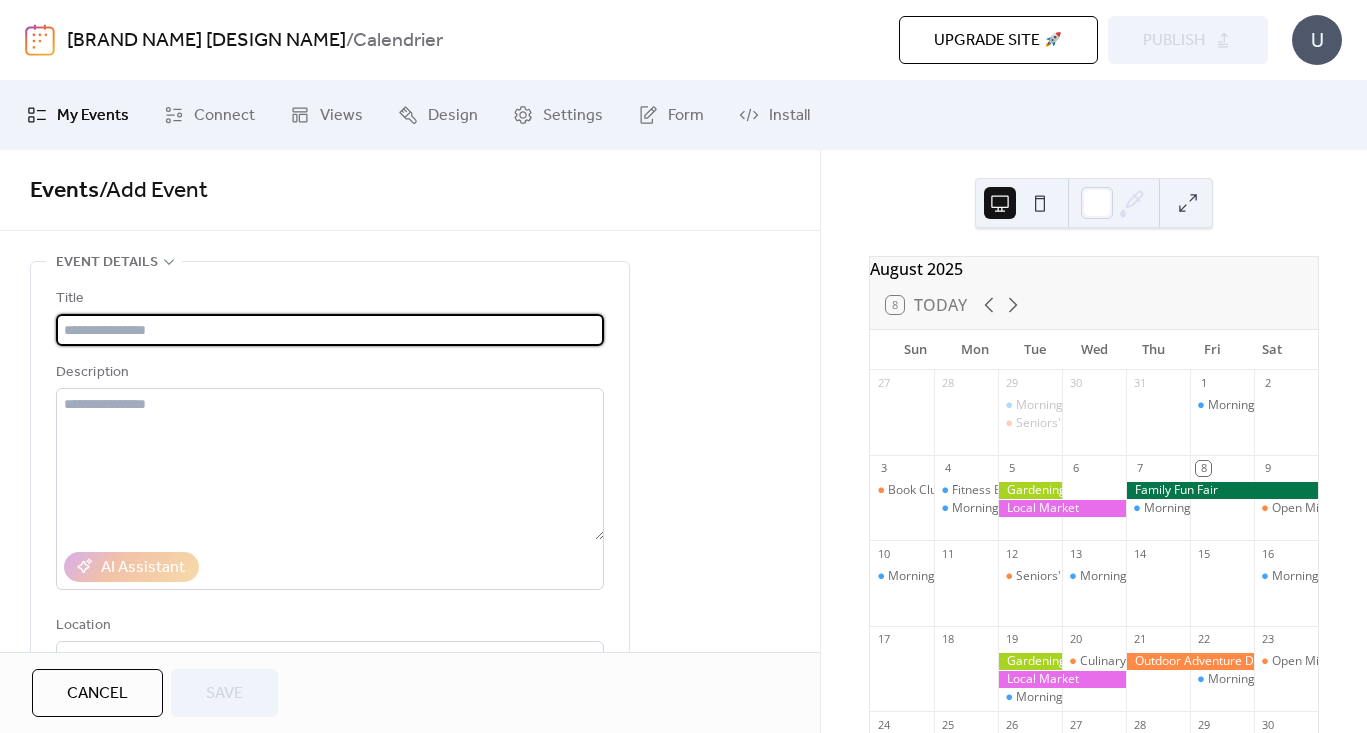 click at bounding box center [1040, 203] 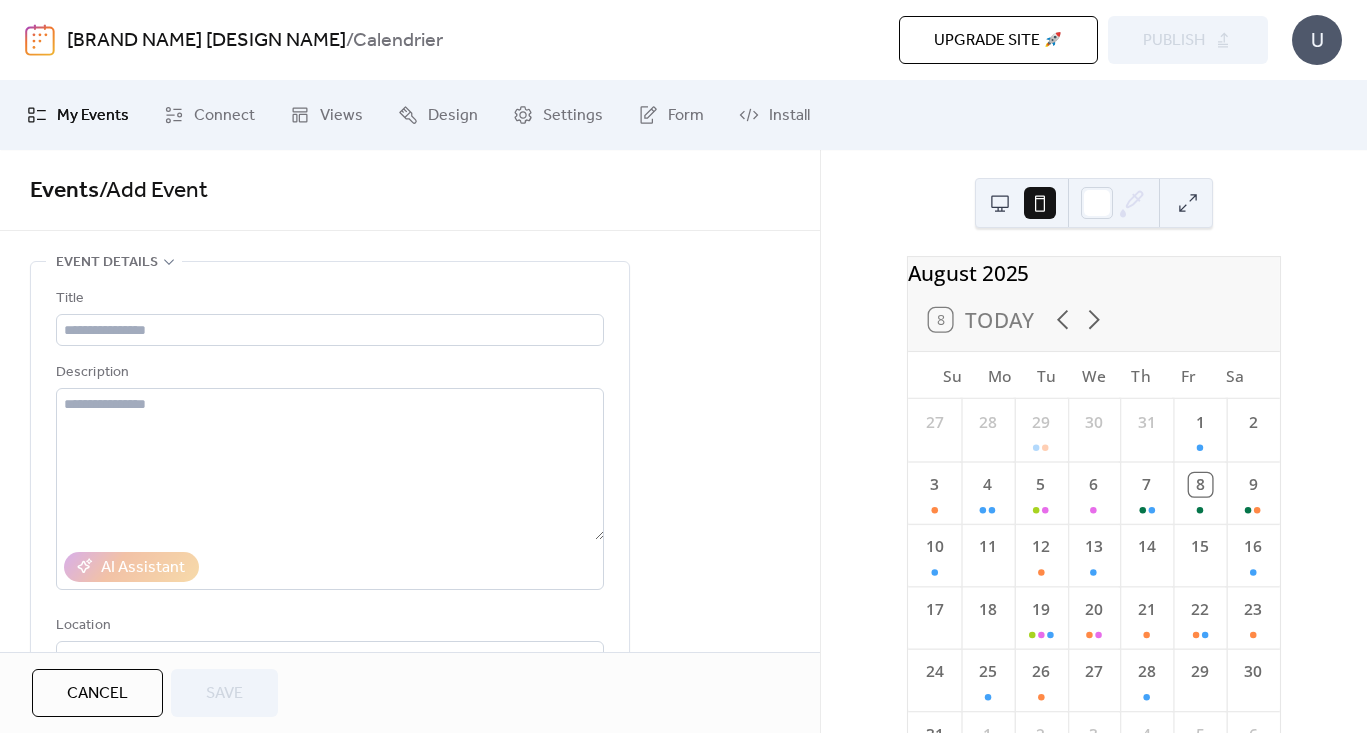 click at bounding box center (1000, 203) 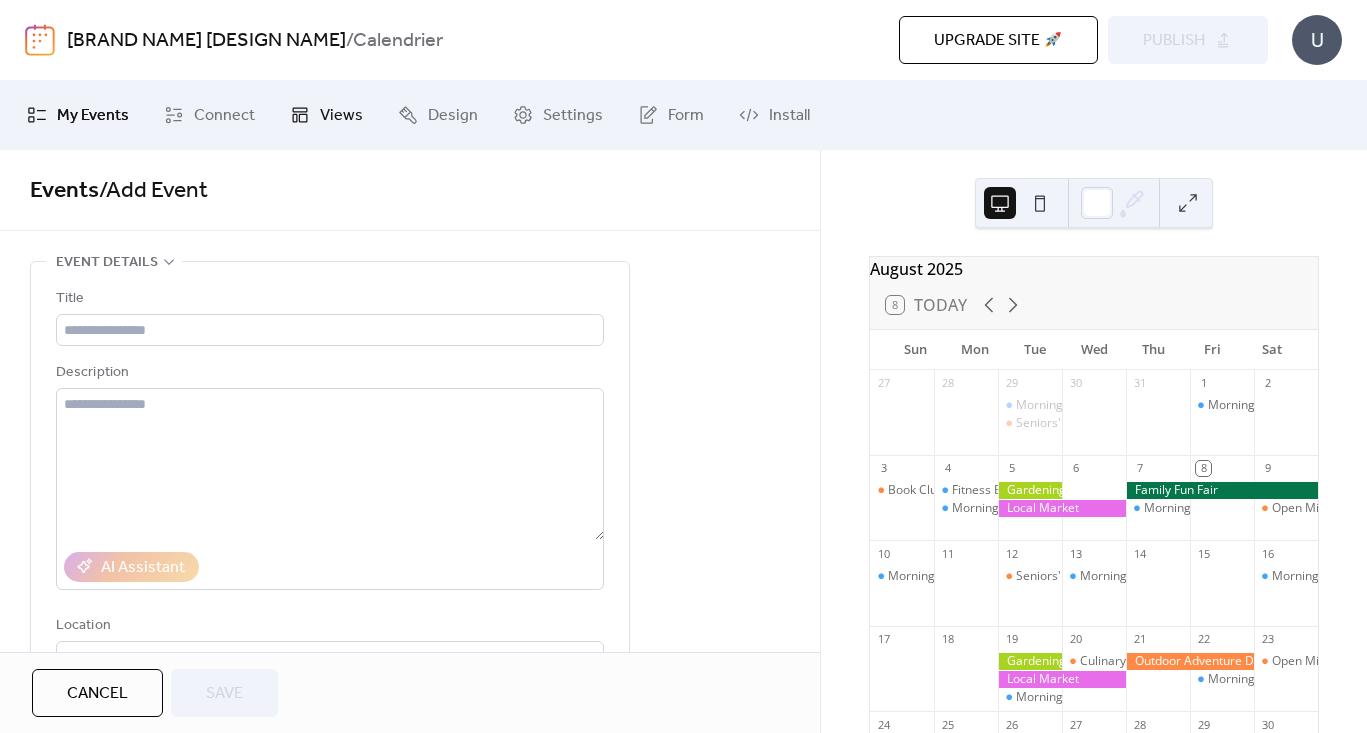 click on "Views" at bounding box center (341, 116) 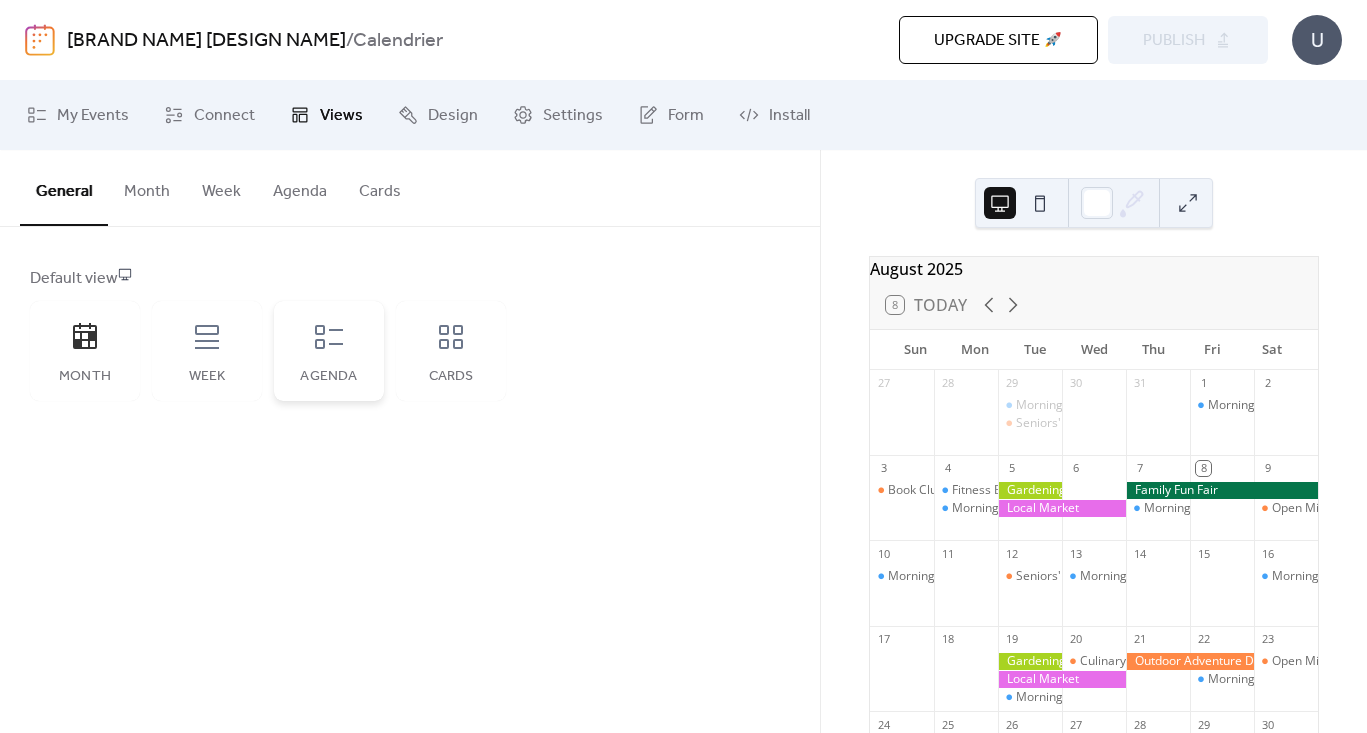click on "Agenda" at bounding box center (329, 351) 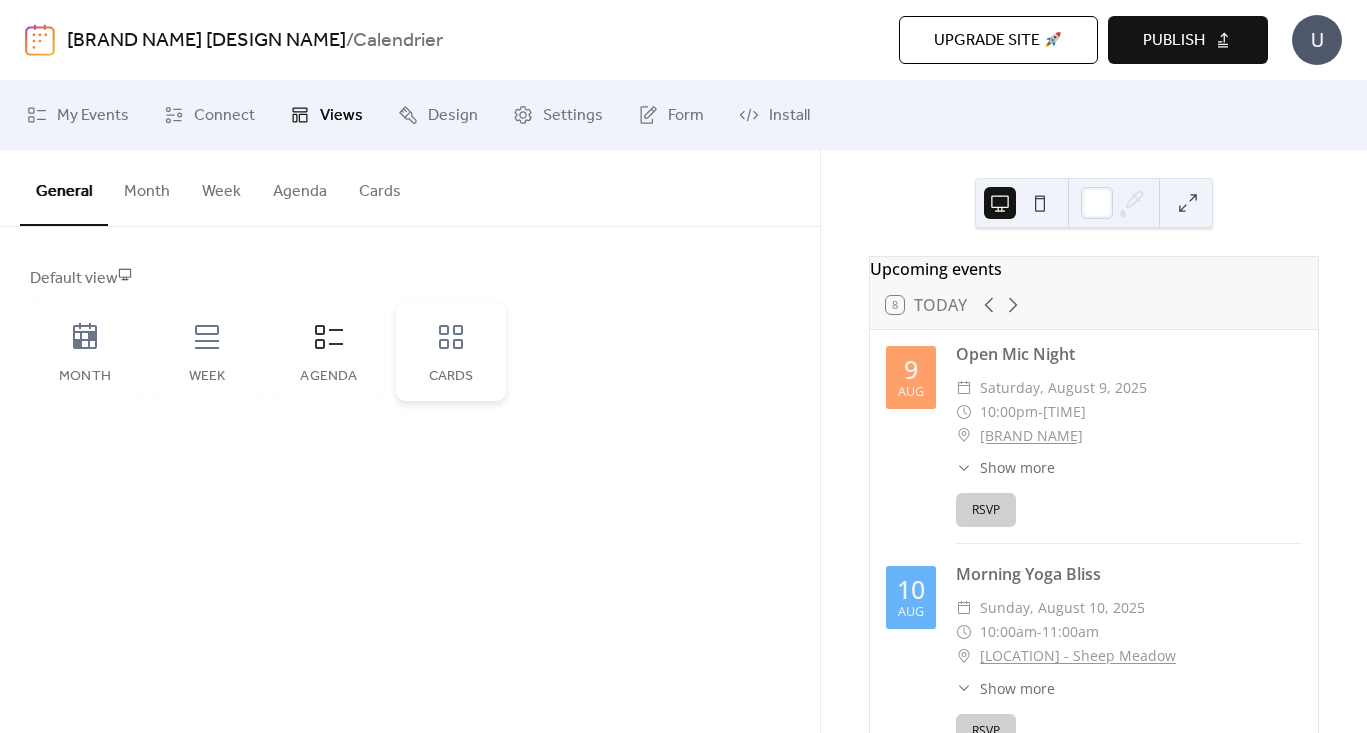 click 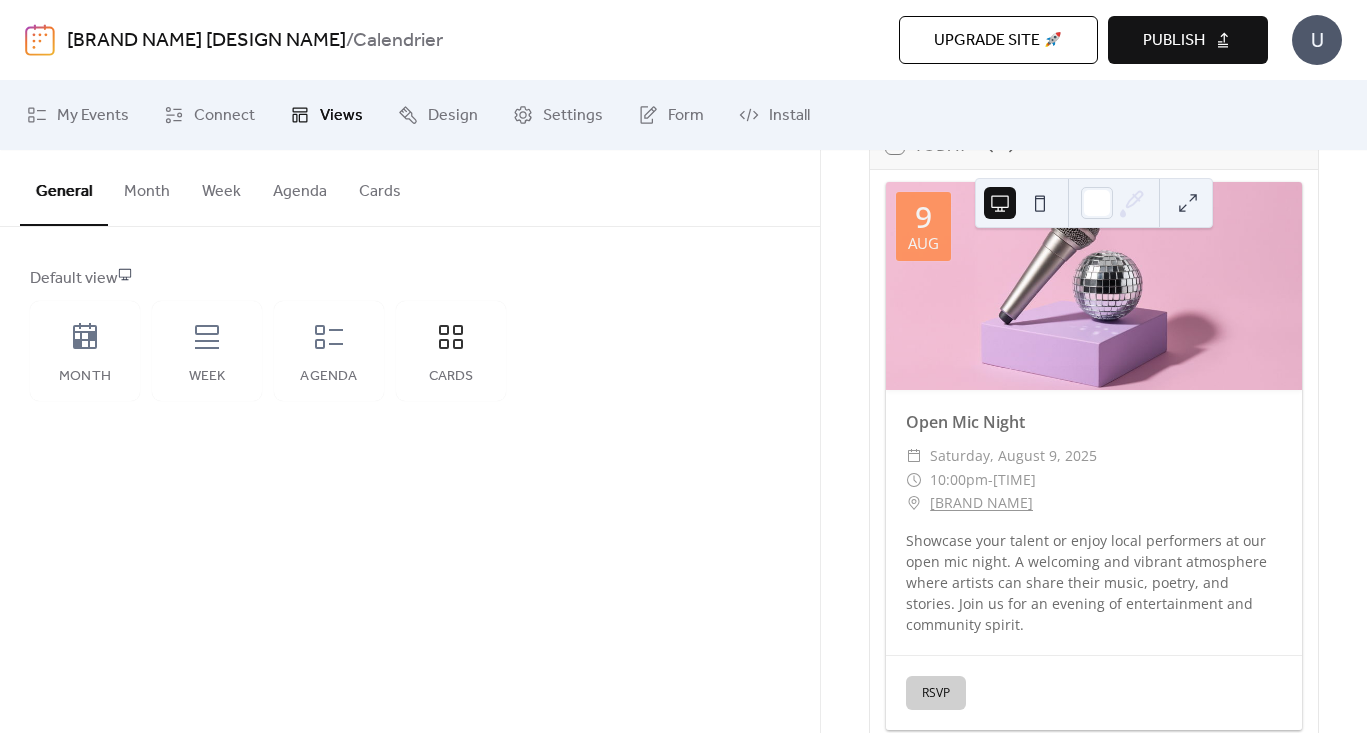 scroll, scrollTop: 164, scrollLeft: 0, axis: vertical 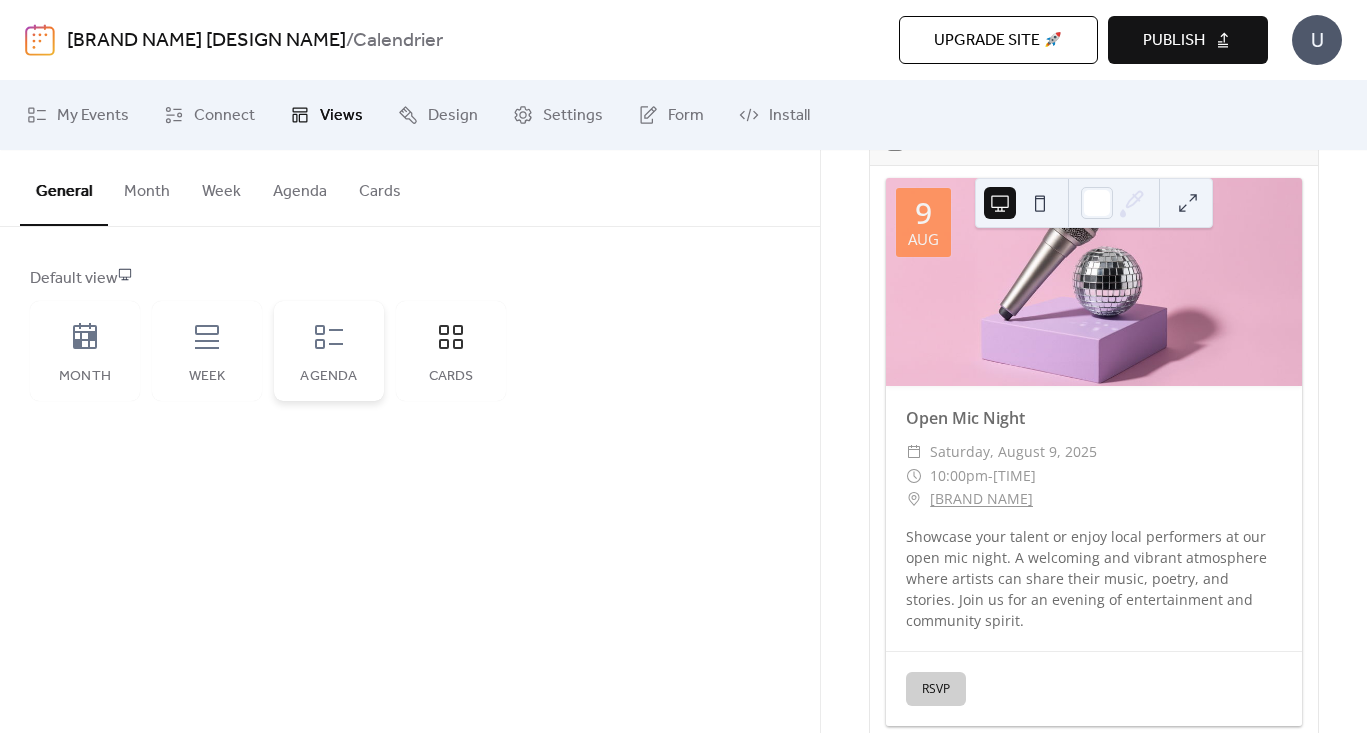 click on "Agenda" at bounding box center [329, 351] 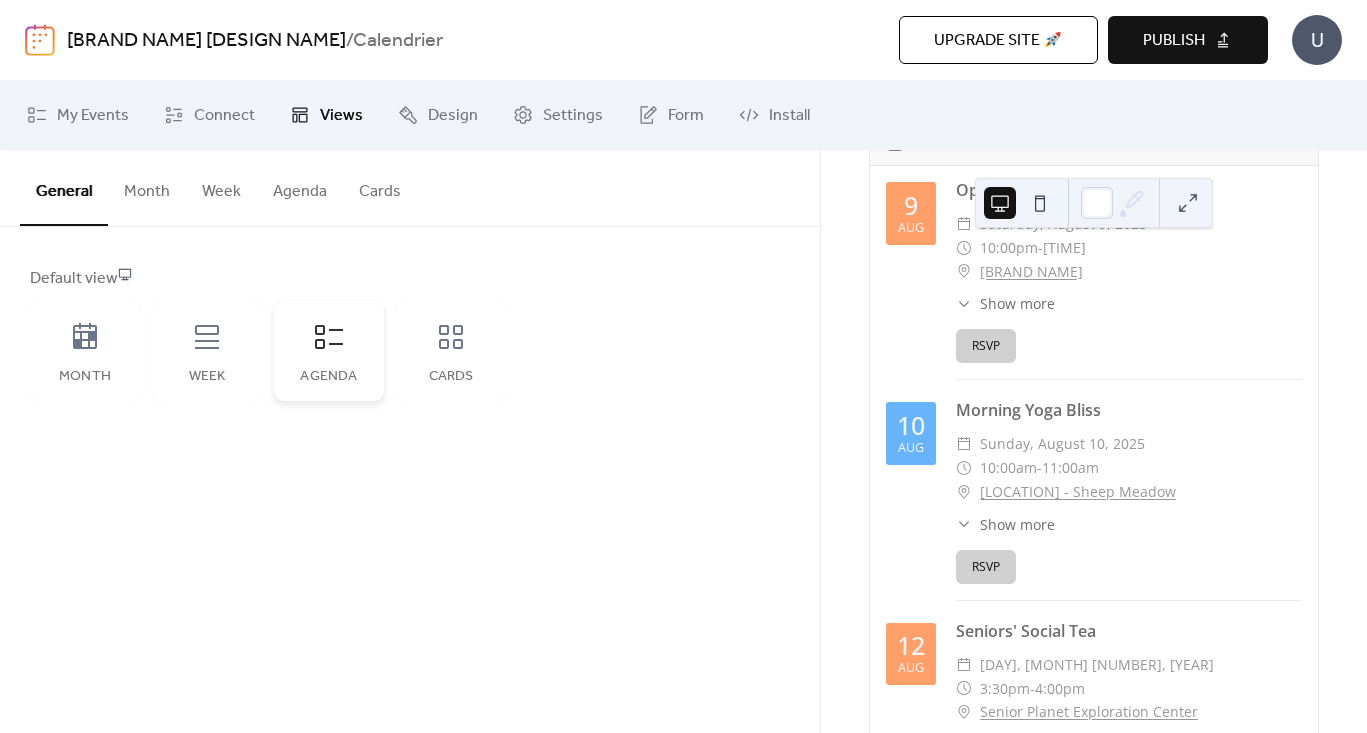 scroll, scrollTop: 0, scrollLeft: 0, axis: both 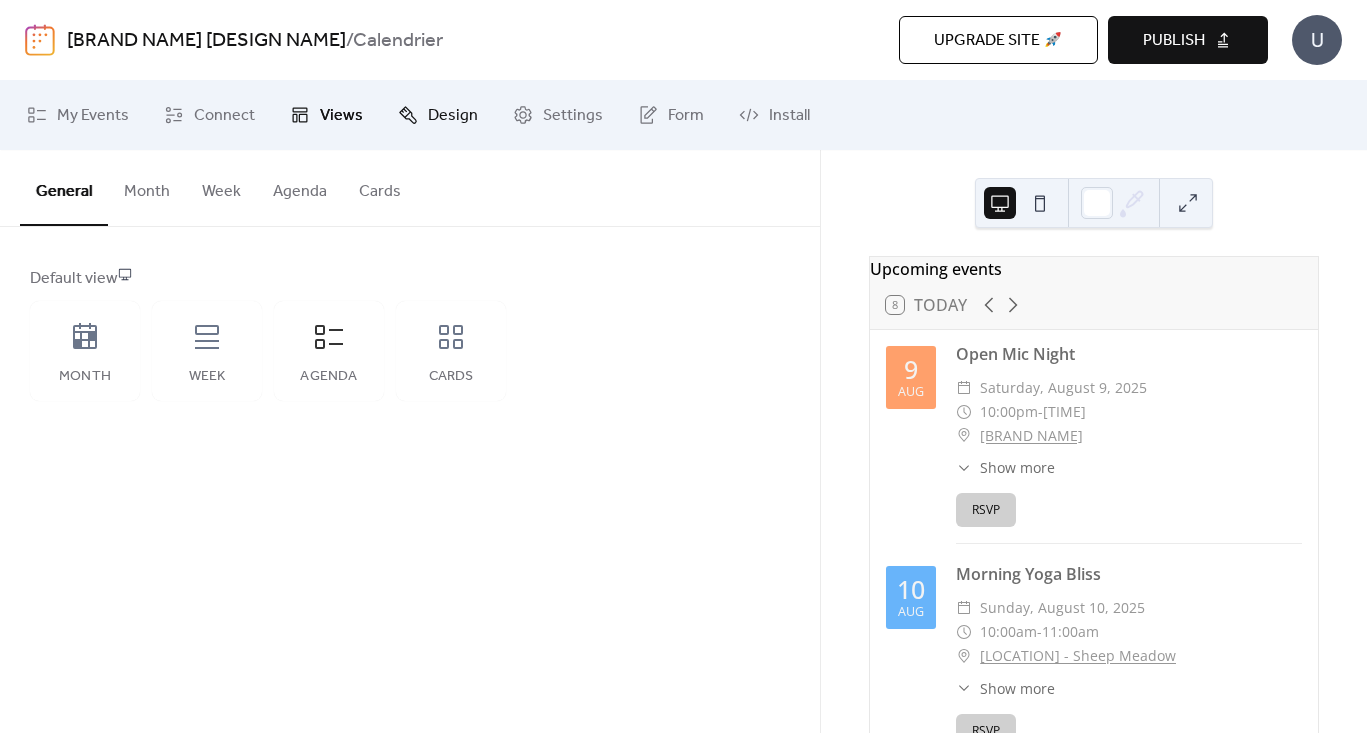 click on "Design" at bounding box center [438, 115] 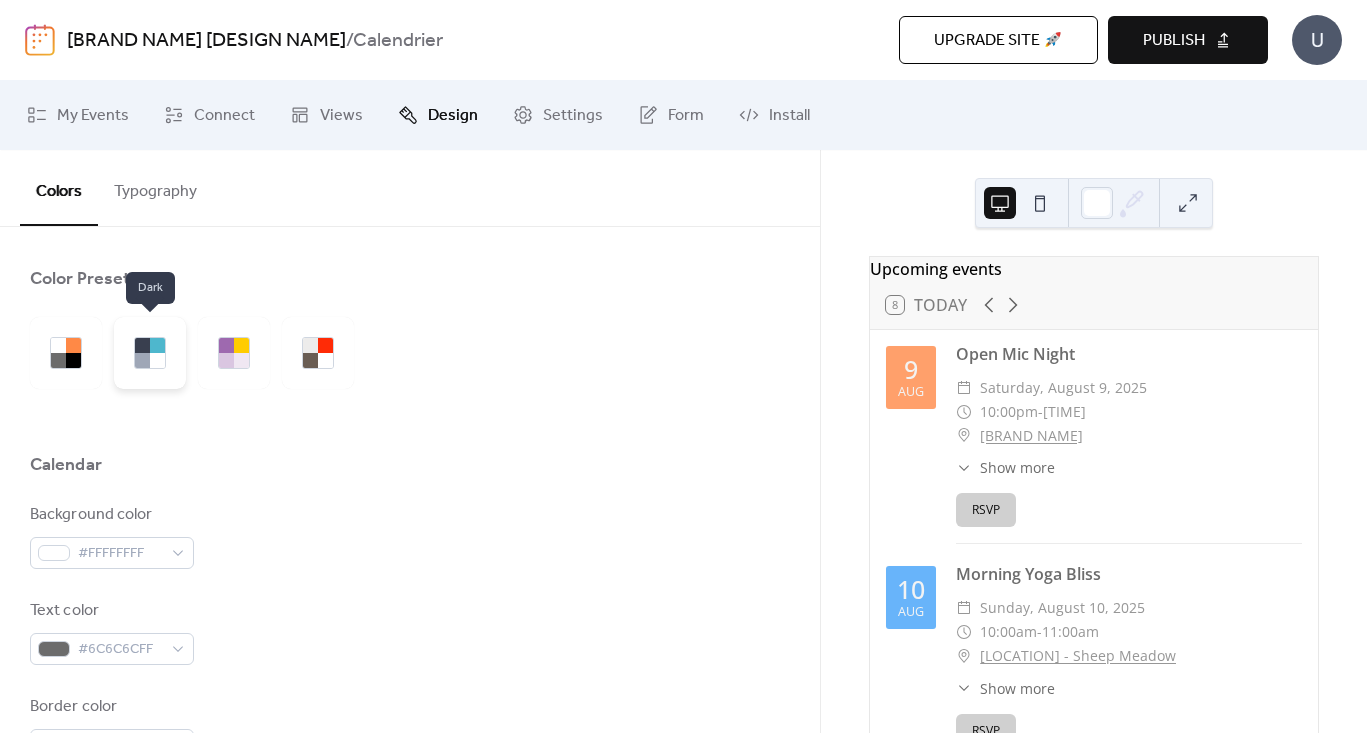 click at bounding box center [142, 345] 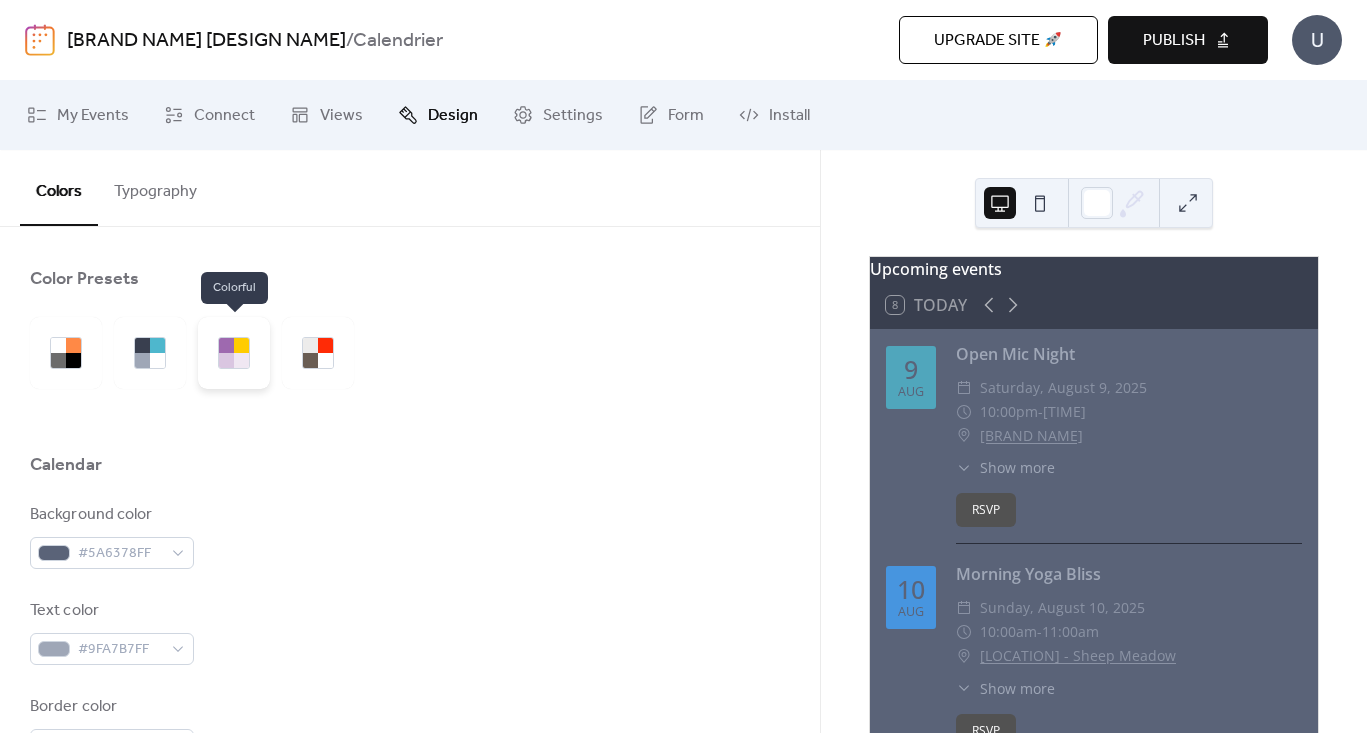 click at bounding box center (226, 360) 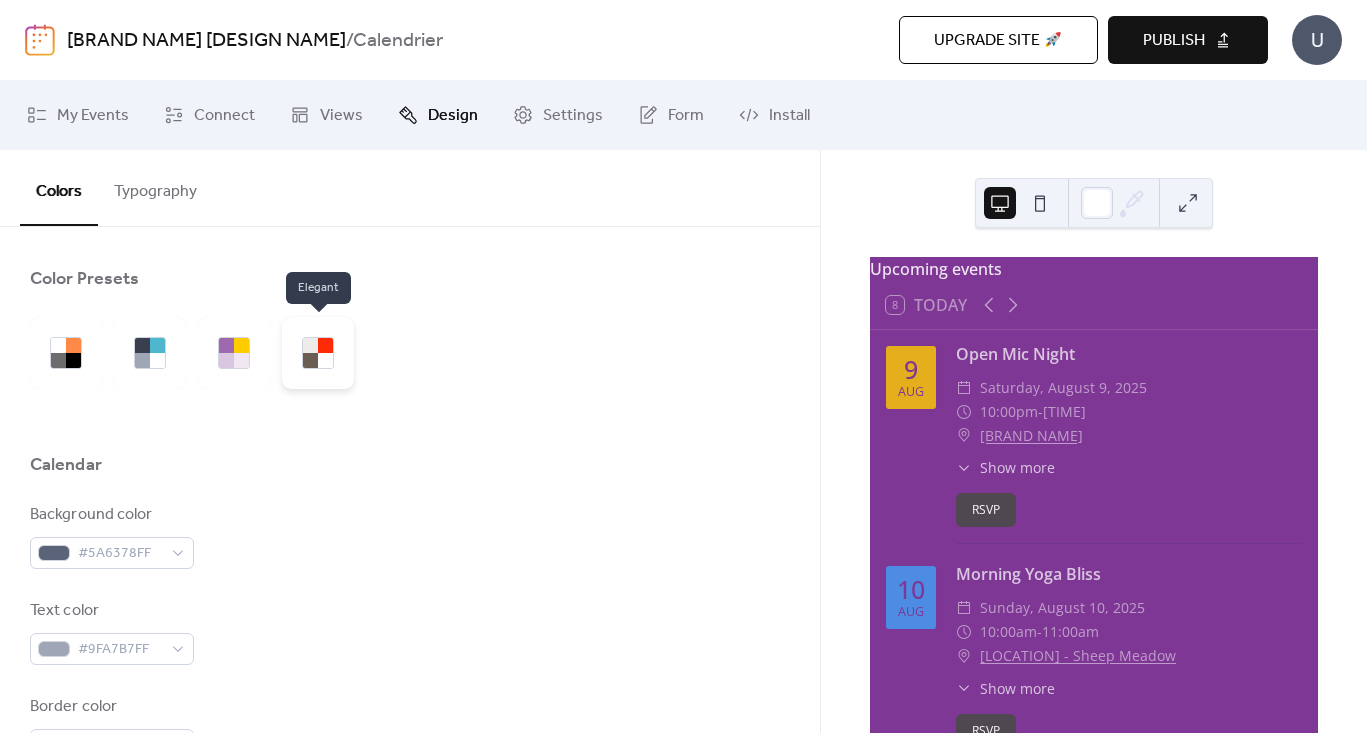 click at bounding box center (325, 360) 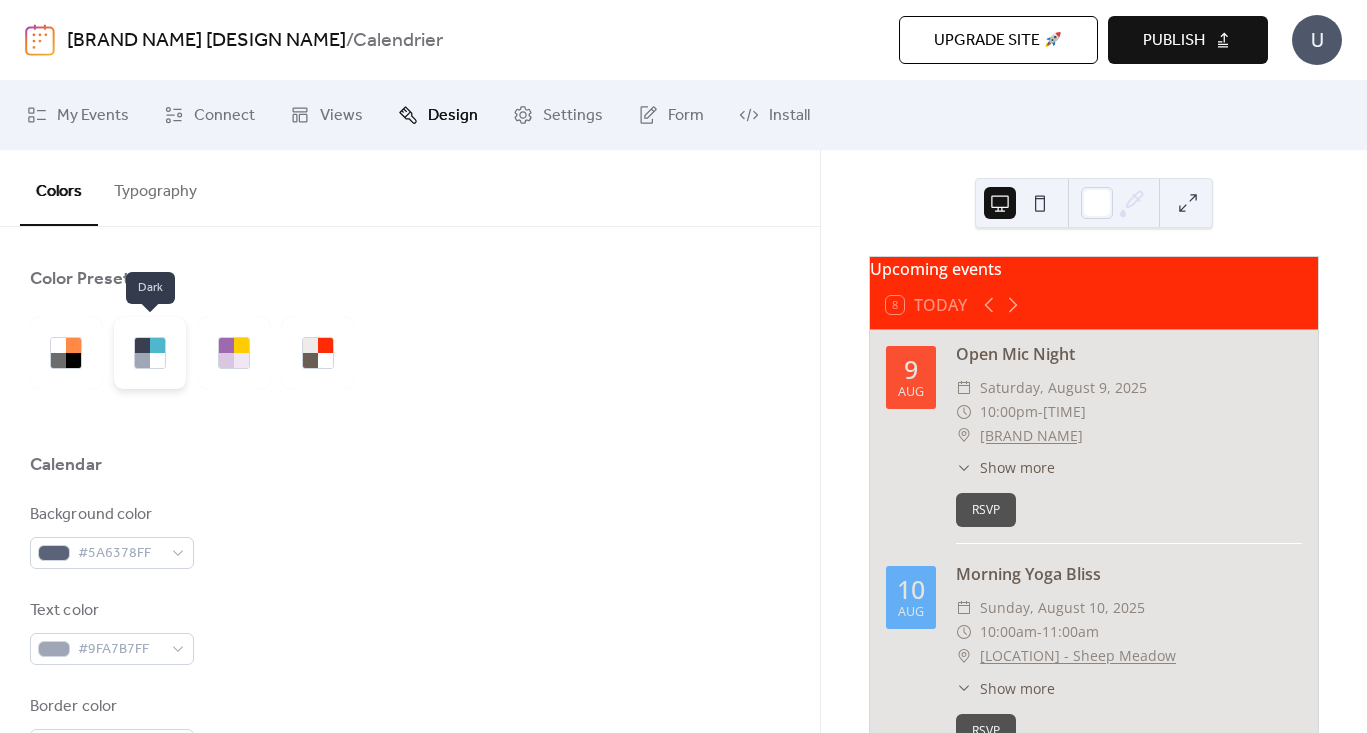 click at bounding box center [142, 345] 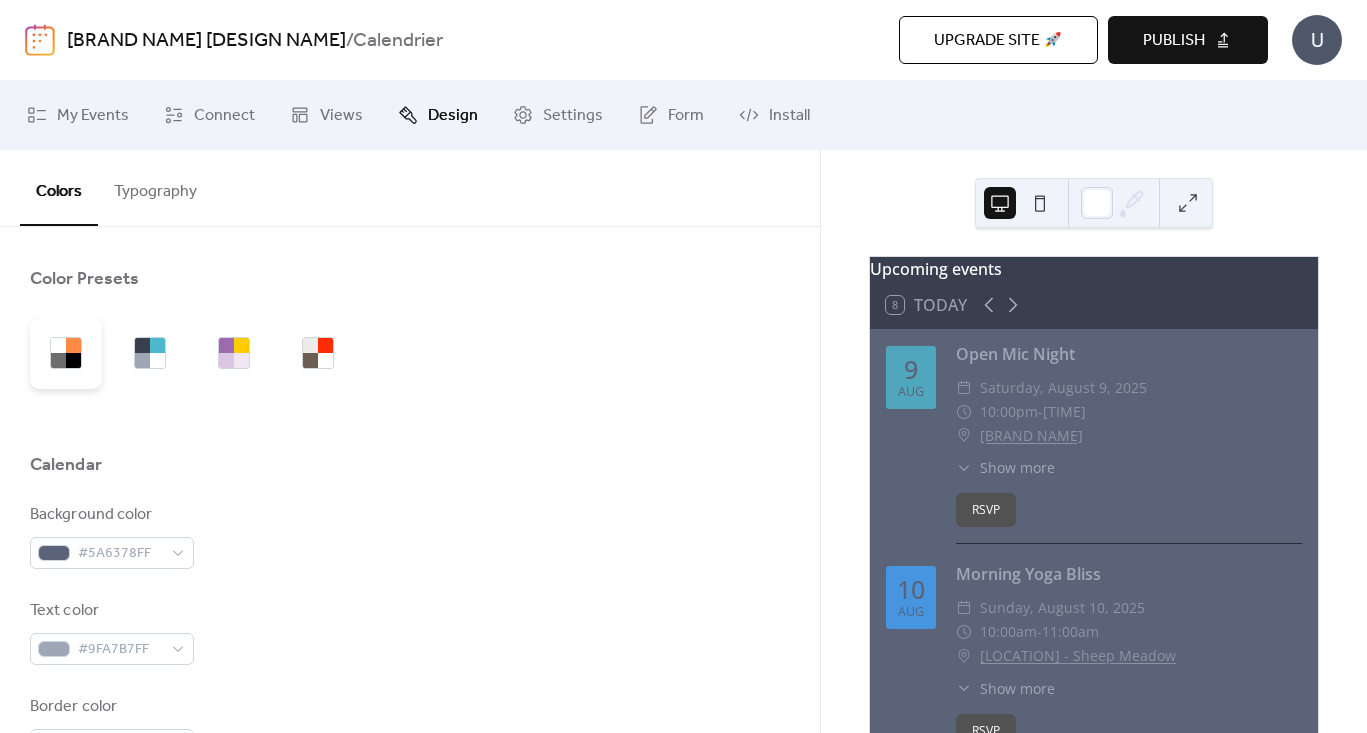 click at bounding box center [73, 360] 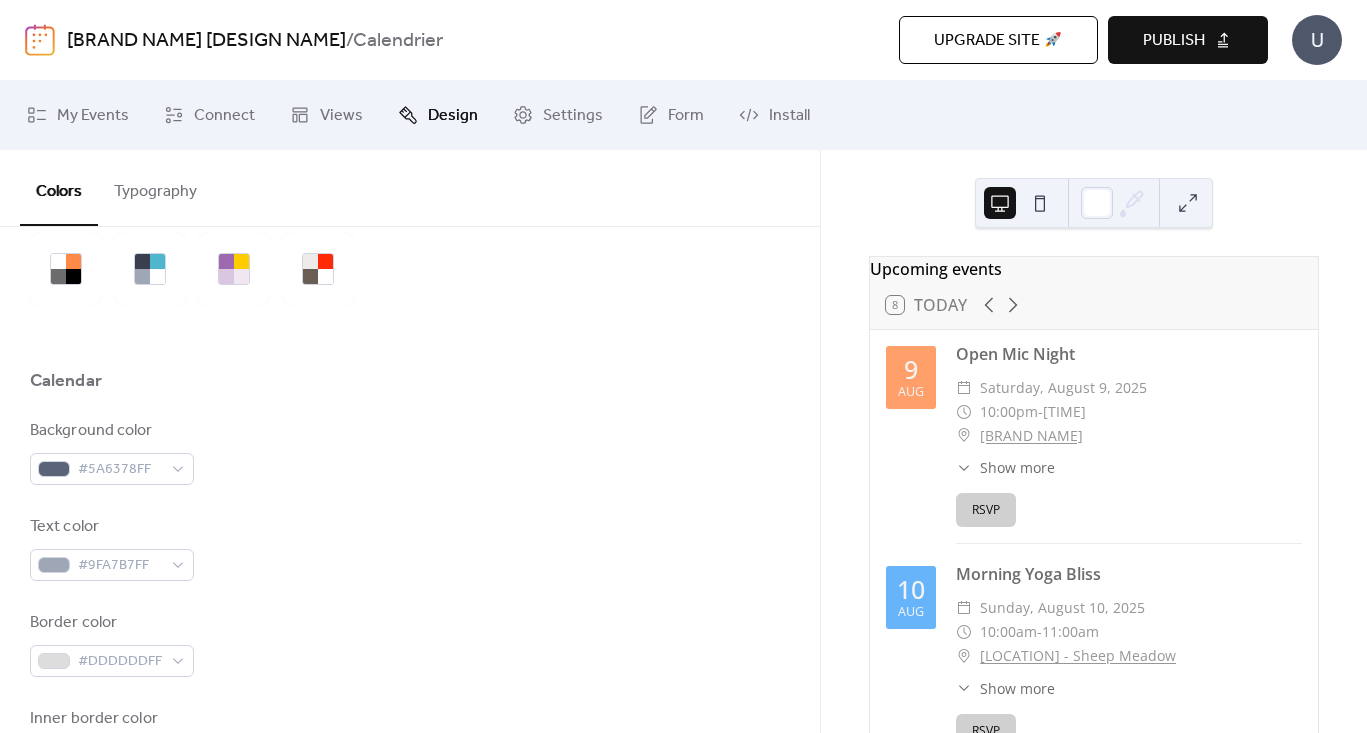 scroll, scrollTop: 119, scrollLeft: 0, axis: vertical 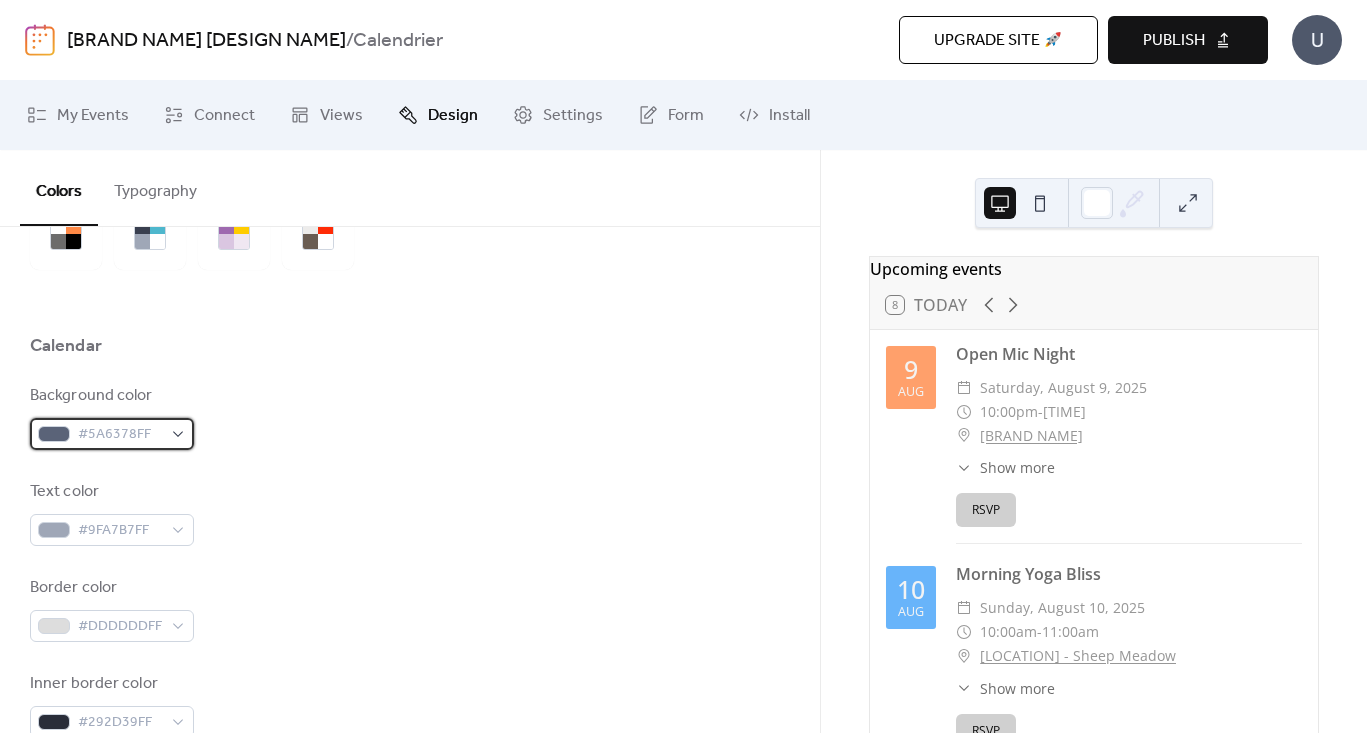 click on "#5A6378FF" at bounding box center (120, 435) 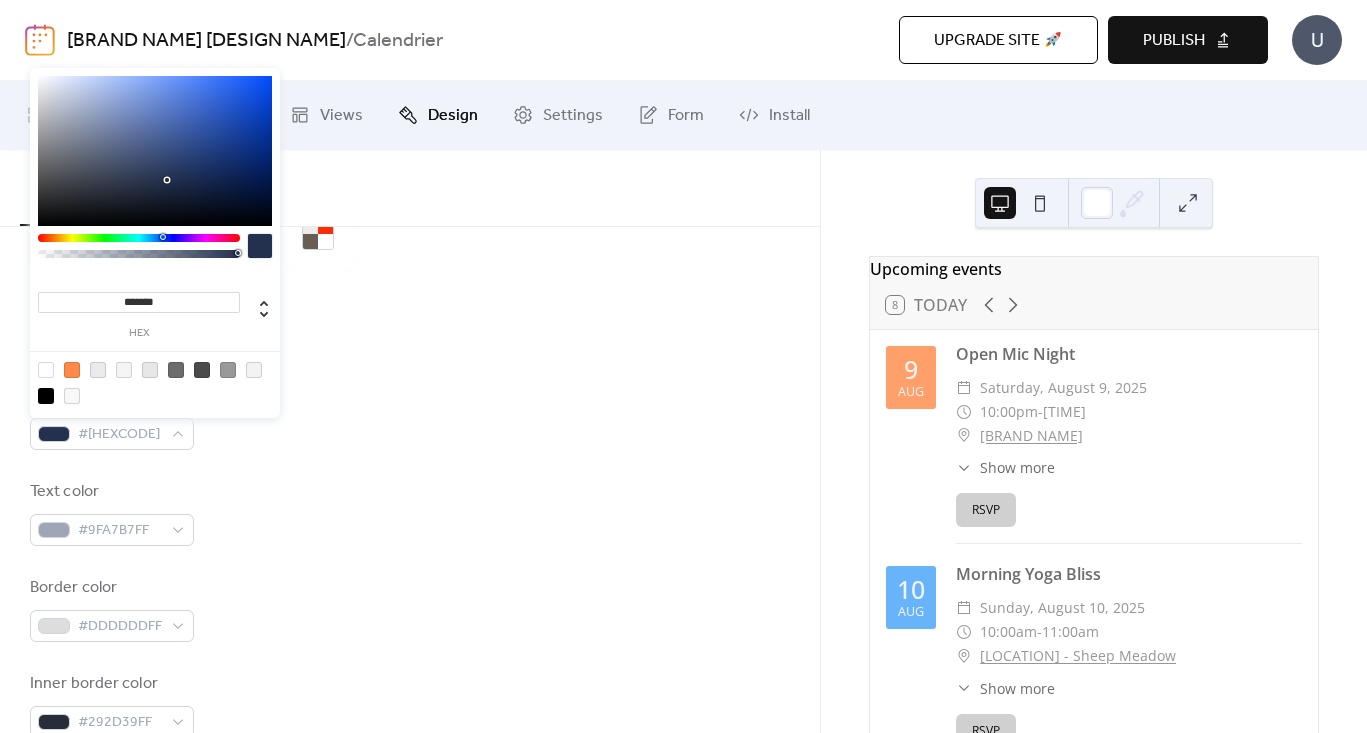 click at bounding box center (155, 151) 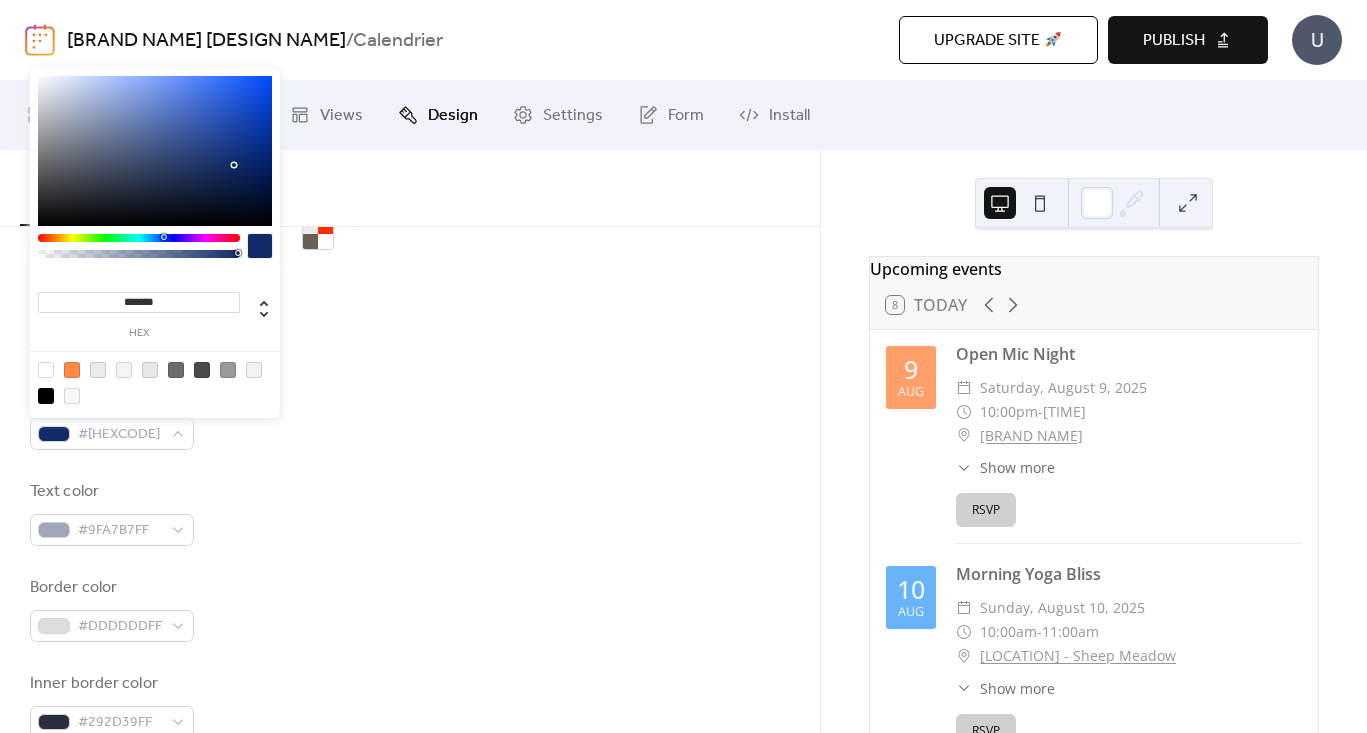 type on "*******" 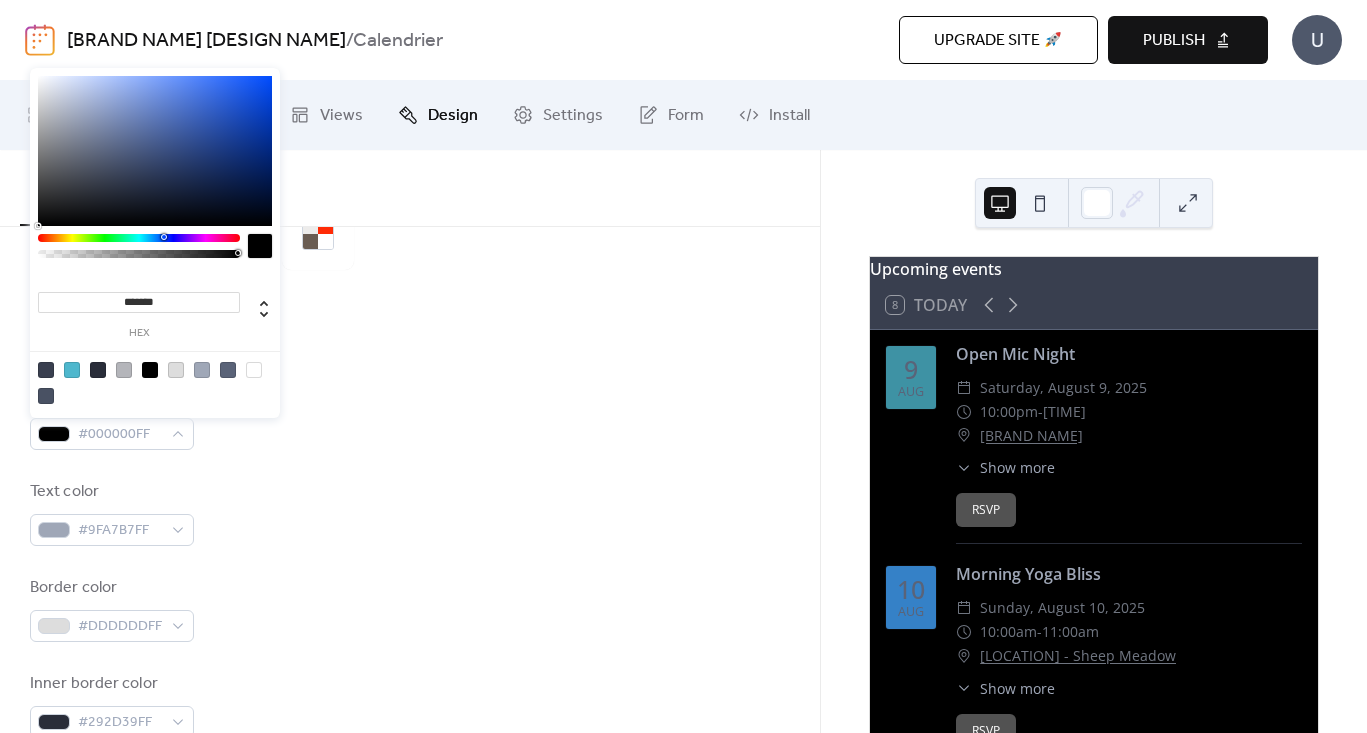 drag, startPoint x: 222, startPoint y: 126, endPoint x: 310, endPoint y: 305, distance: 199.46178 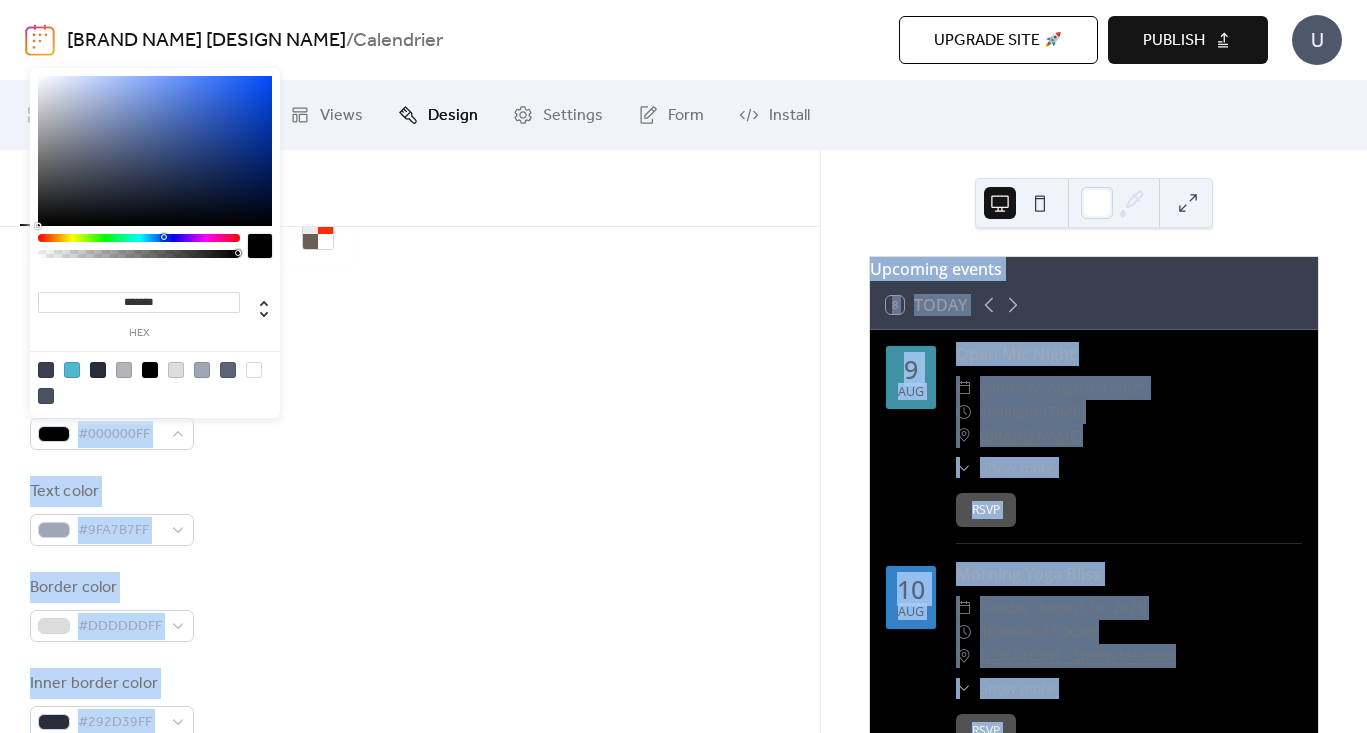 click at bounding box center (410, 302) 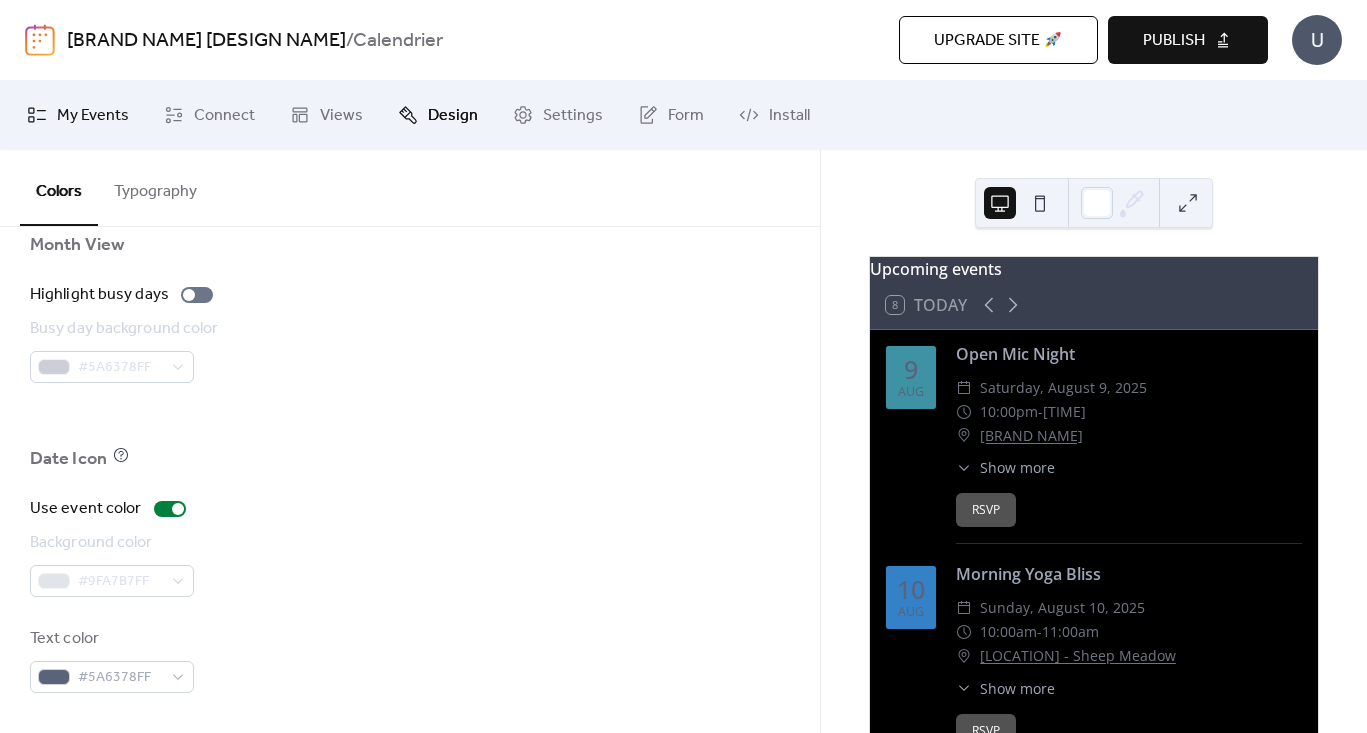 scroll, scrollTop: 1432, scrollLeft: 0, axis: vertical 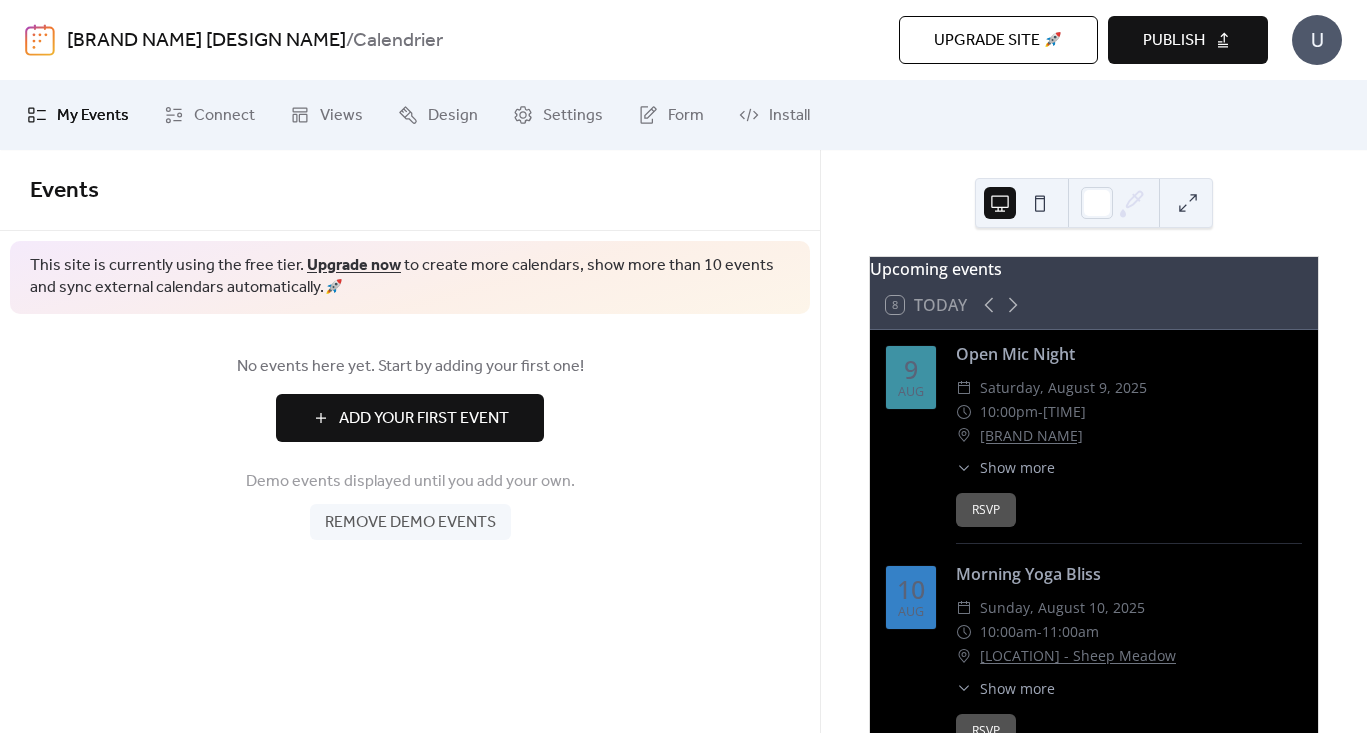 click on "Add Your First Event" at bounding box center [424, 419] 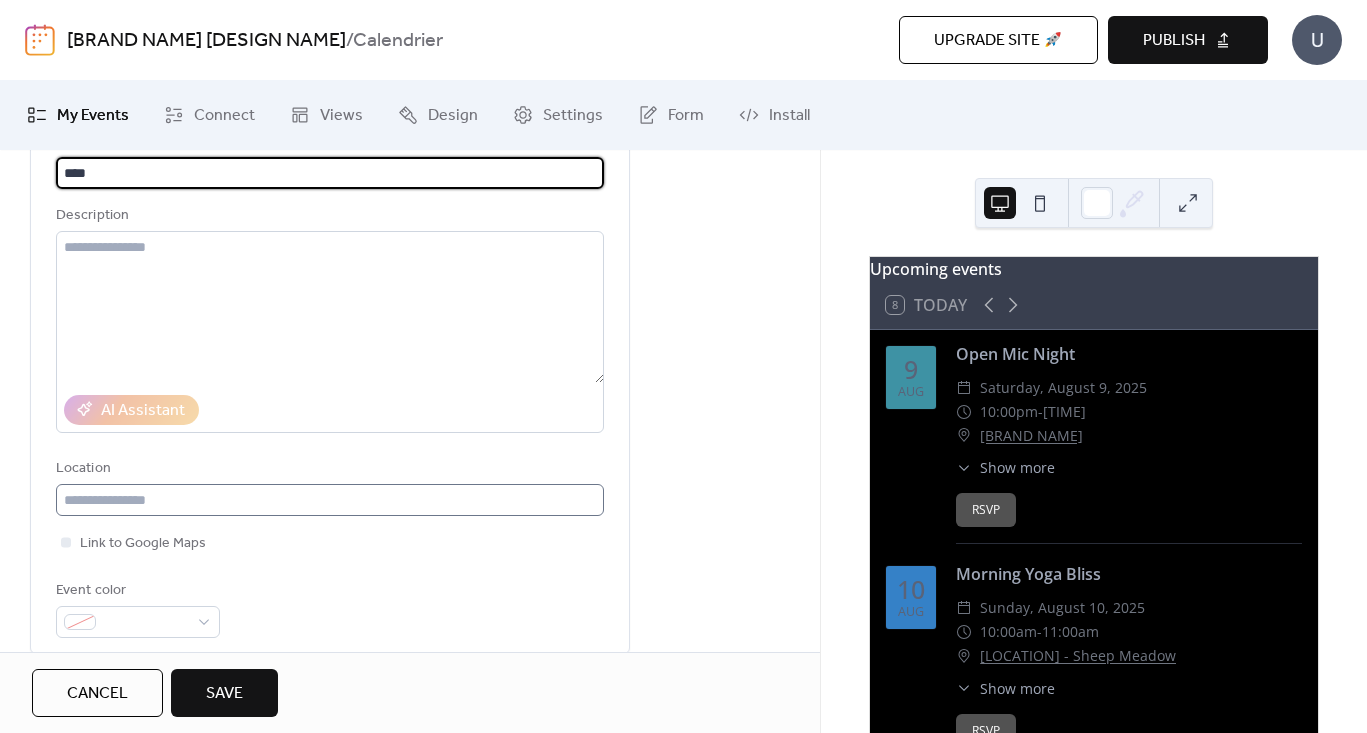 scroll, scrollTop: 158, scrollLeft: 0, axis: vertical 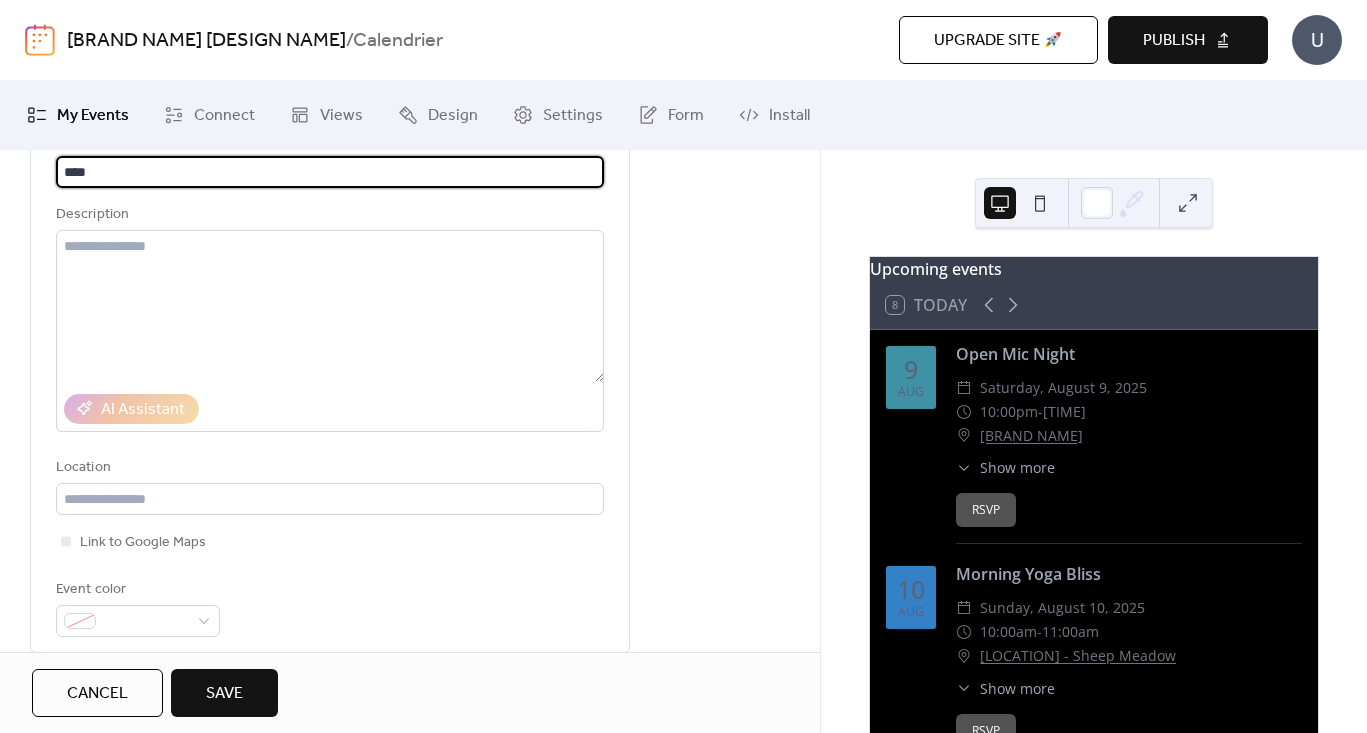 type on "****" 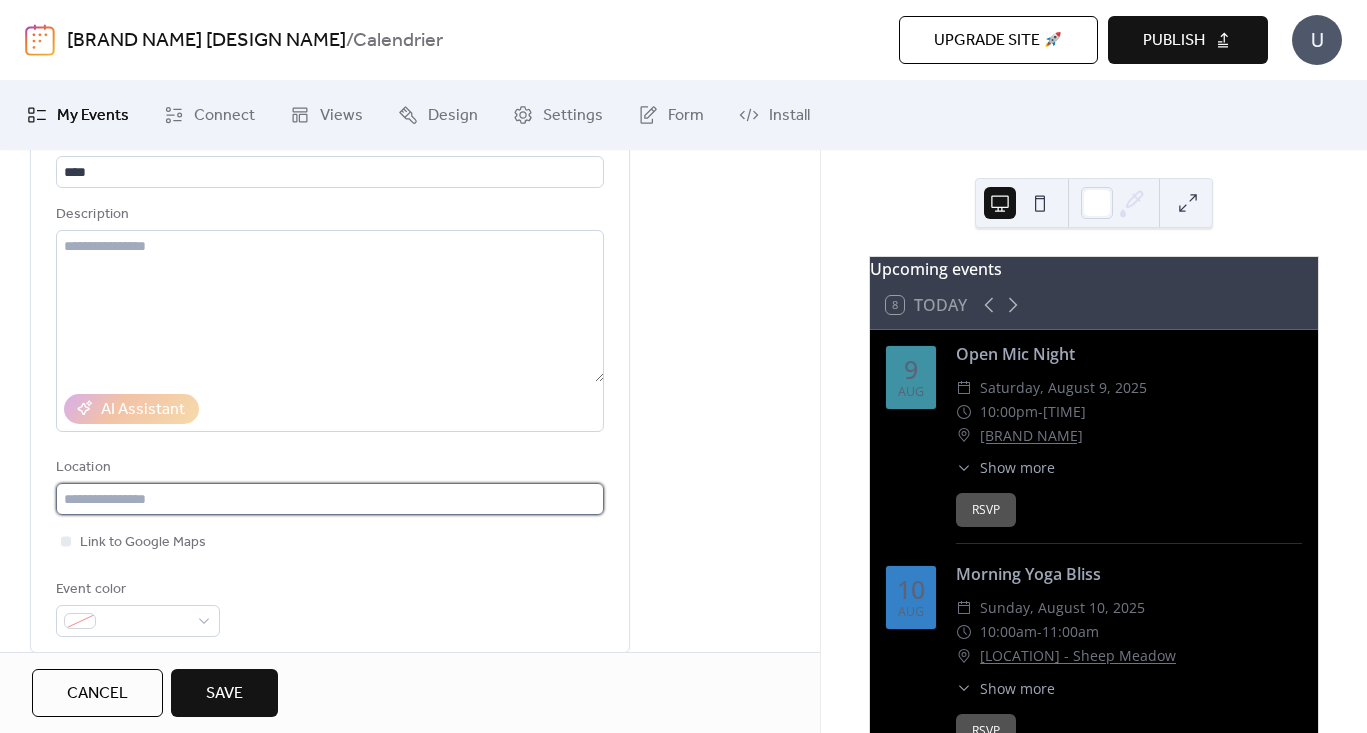 click at bounding box center [330, 499] 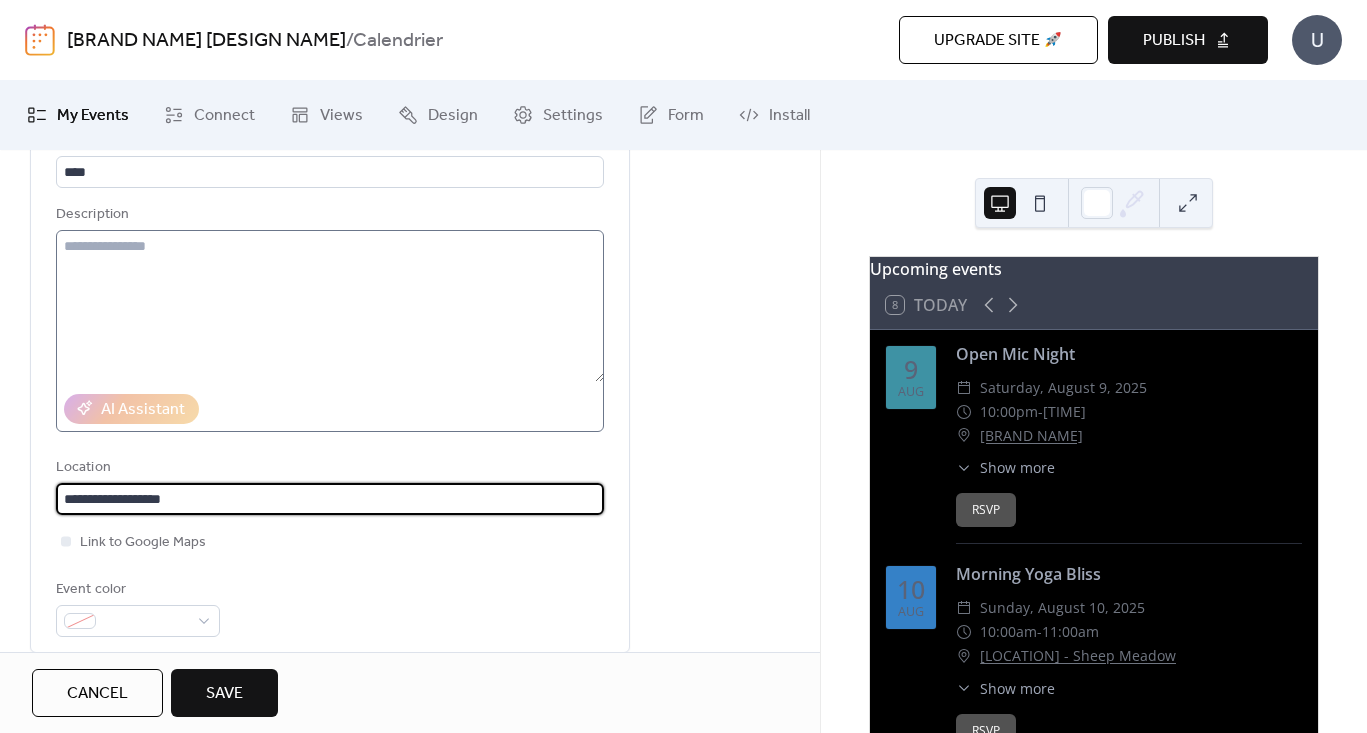 type on "**********" 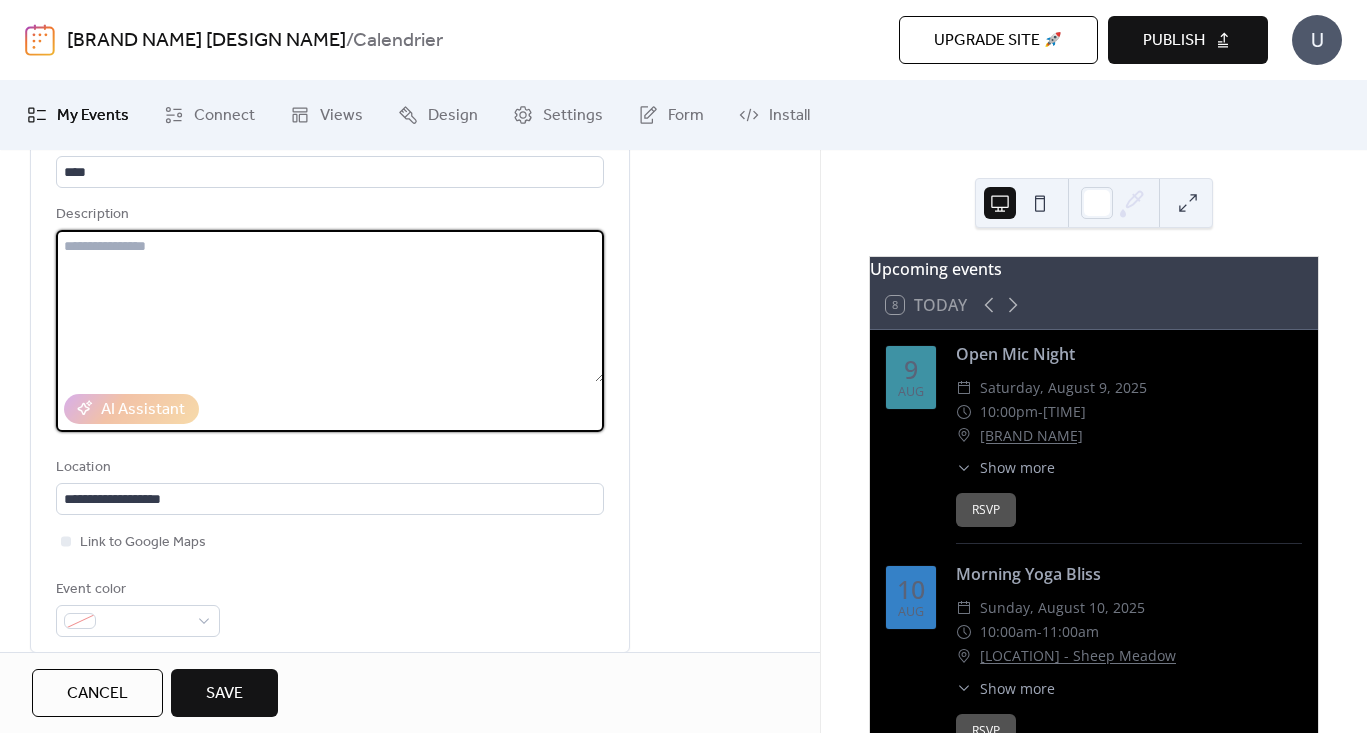 click at bounding box center (330, 306) 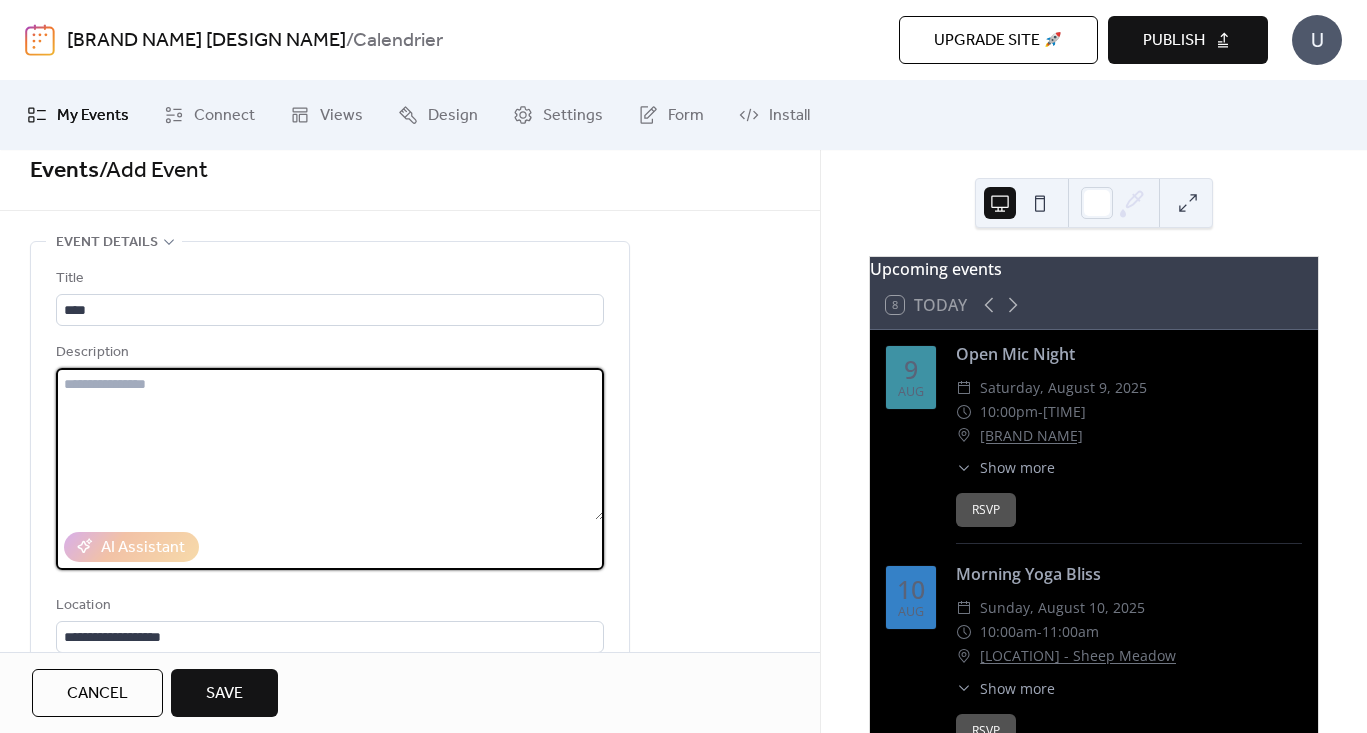 scroll, scrollTop: 4, scrollLeft: 0, axis: vertical 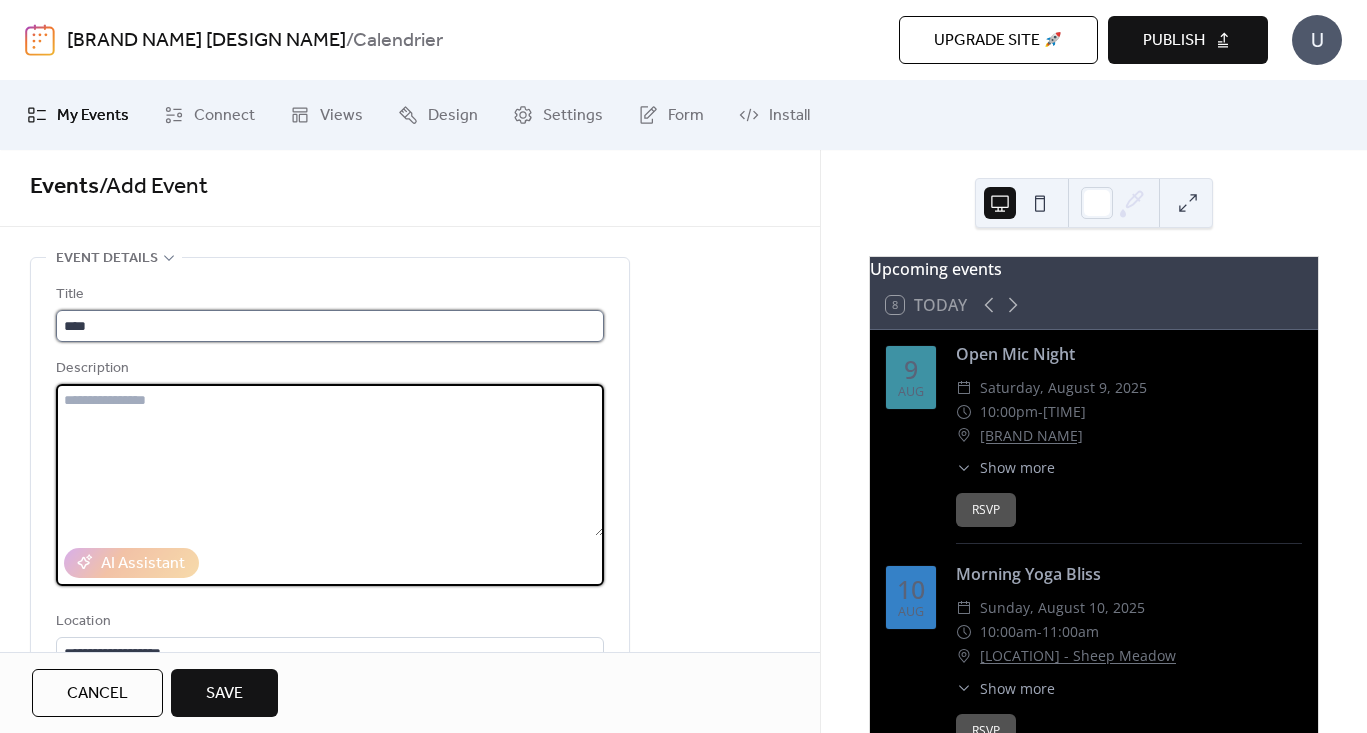 click on "****" at bounding box center [330, 326] 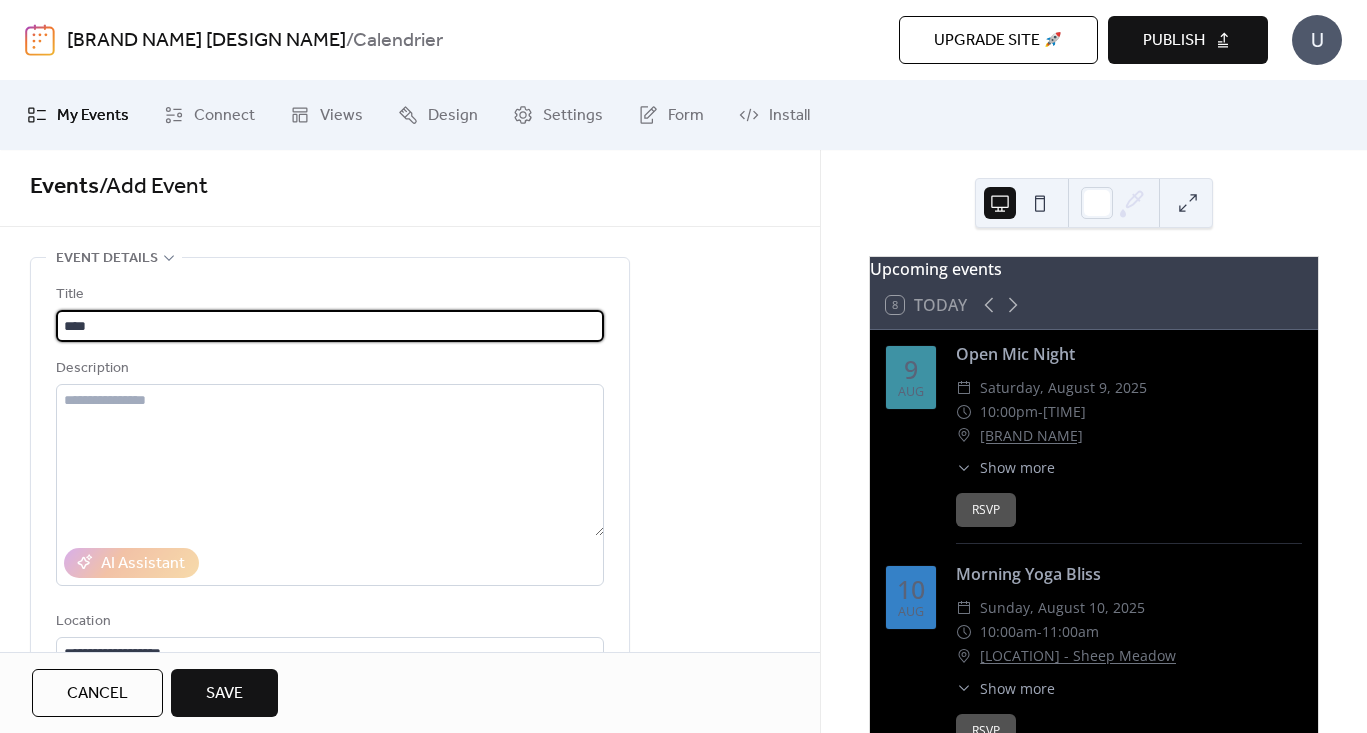 click on "****" at bounding box center (330, 326) 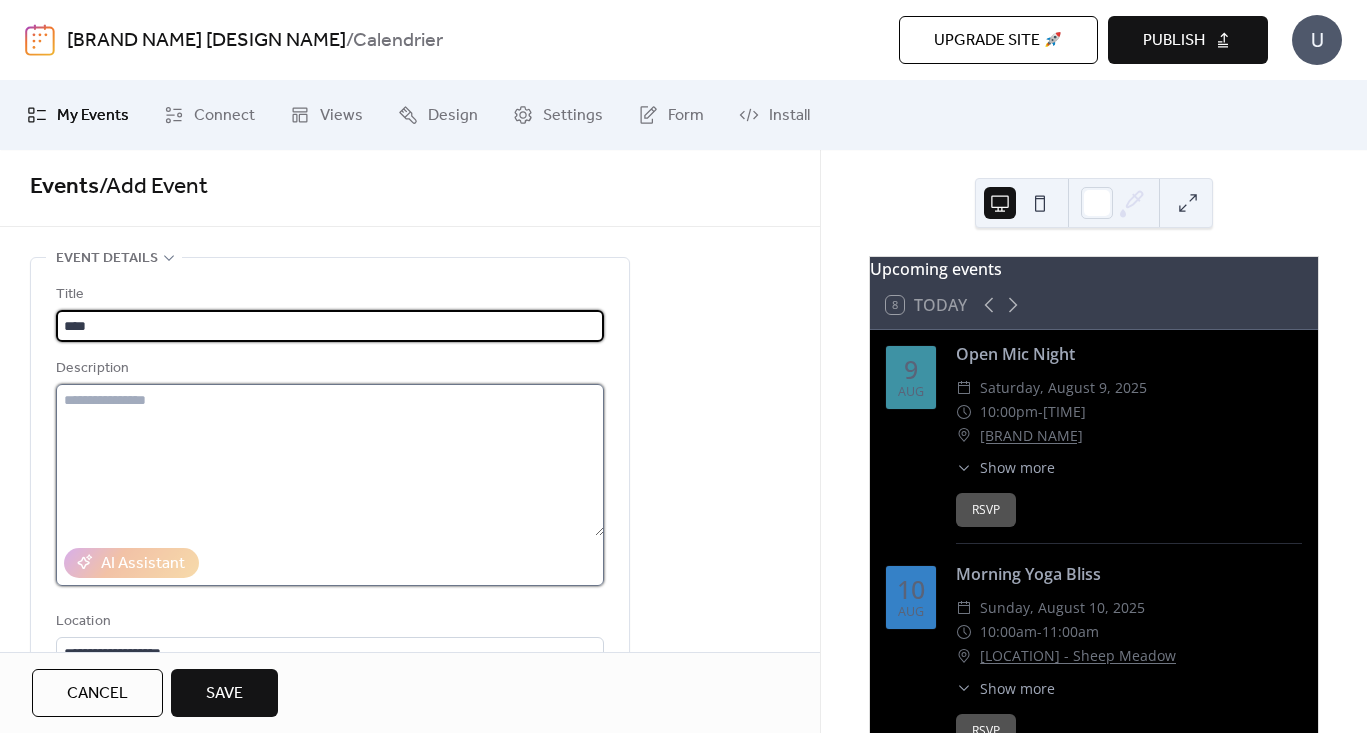 click at bounding box center (330, 460) 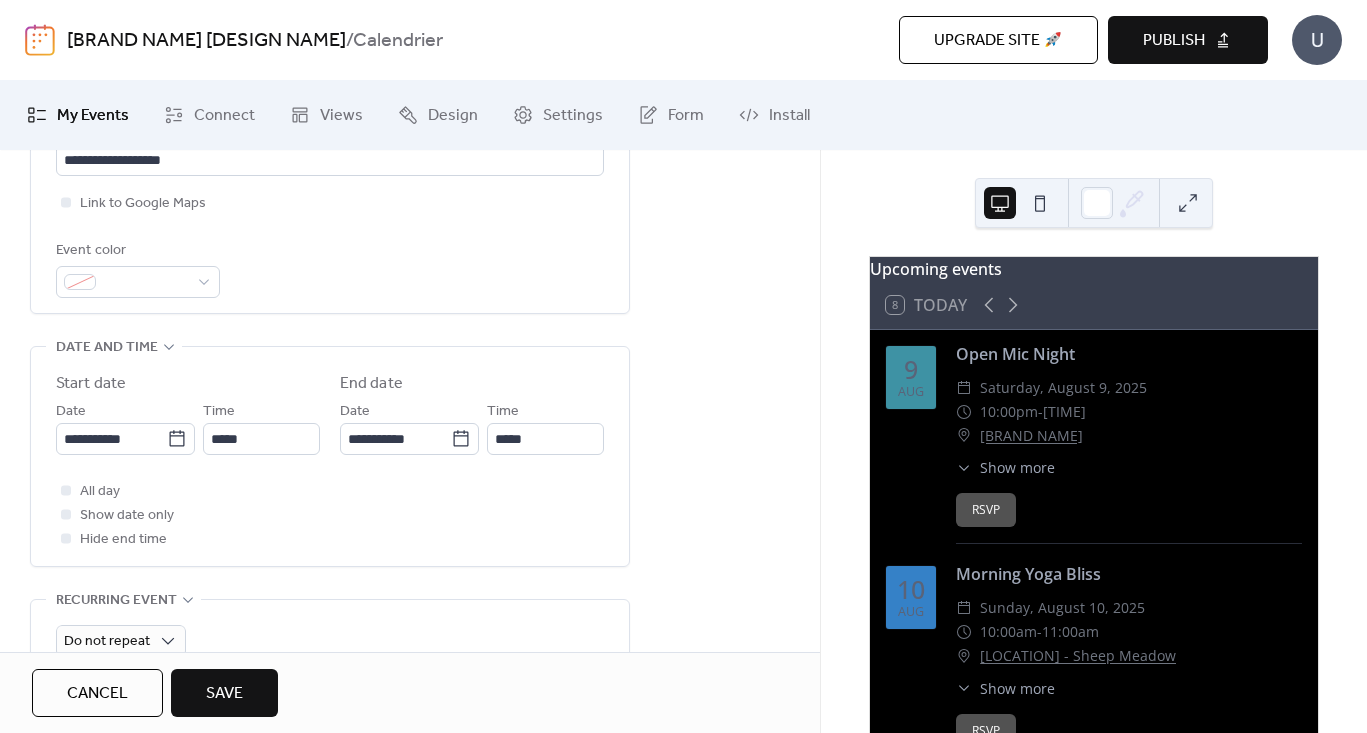 scroll, scrollTop: 504, scrollLeft: 0, axis: vertical 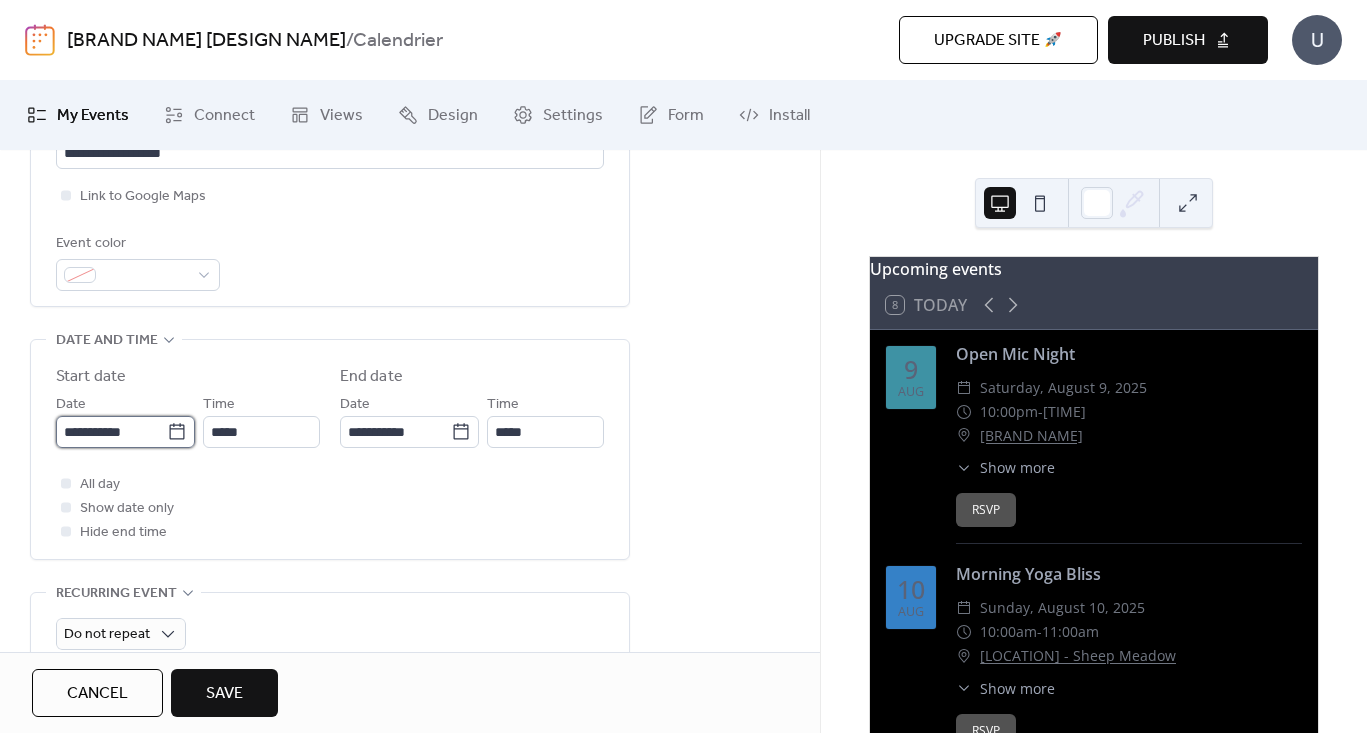 click on "**********" at bounding box center (111, 432) 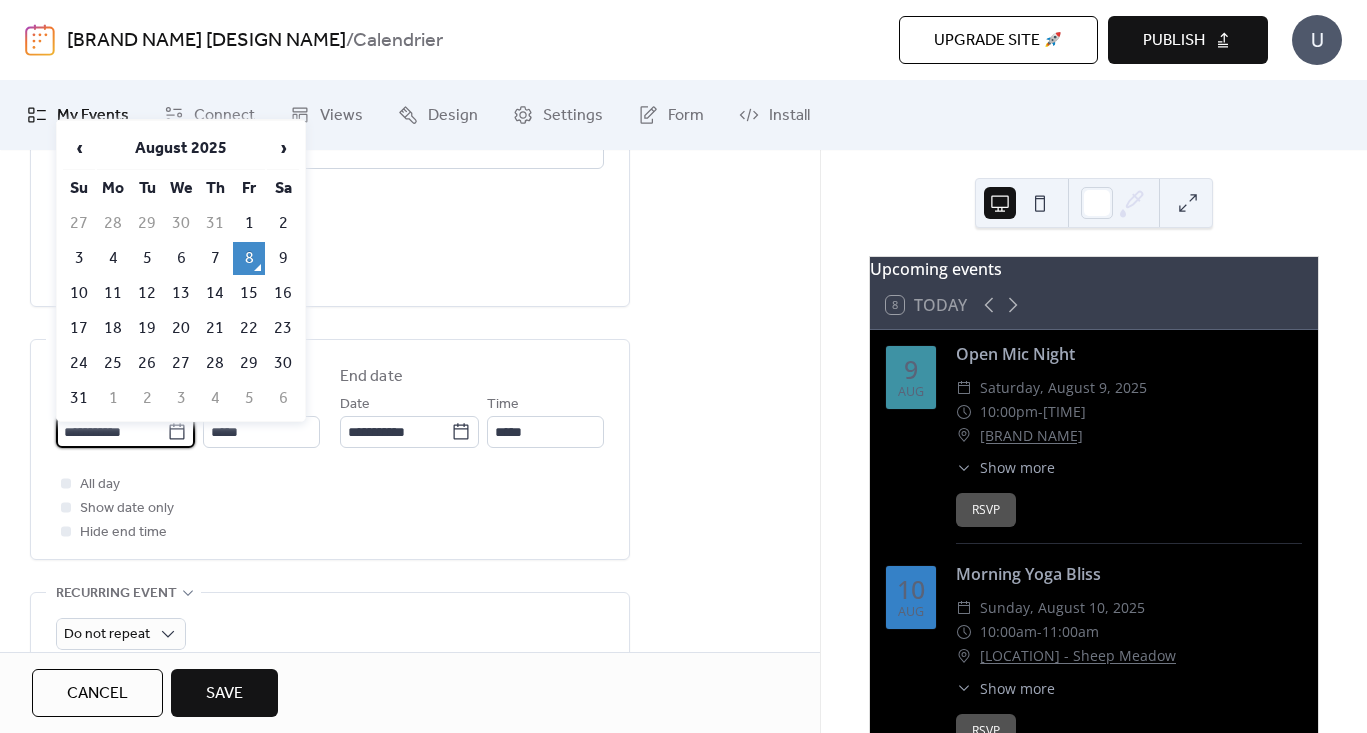 click on "**********" at bounding box center [330, 387] 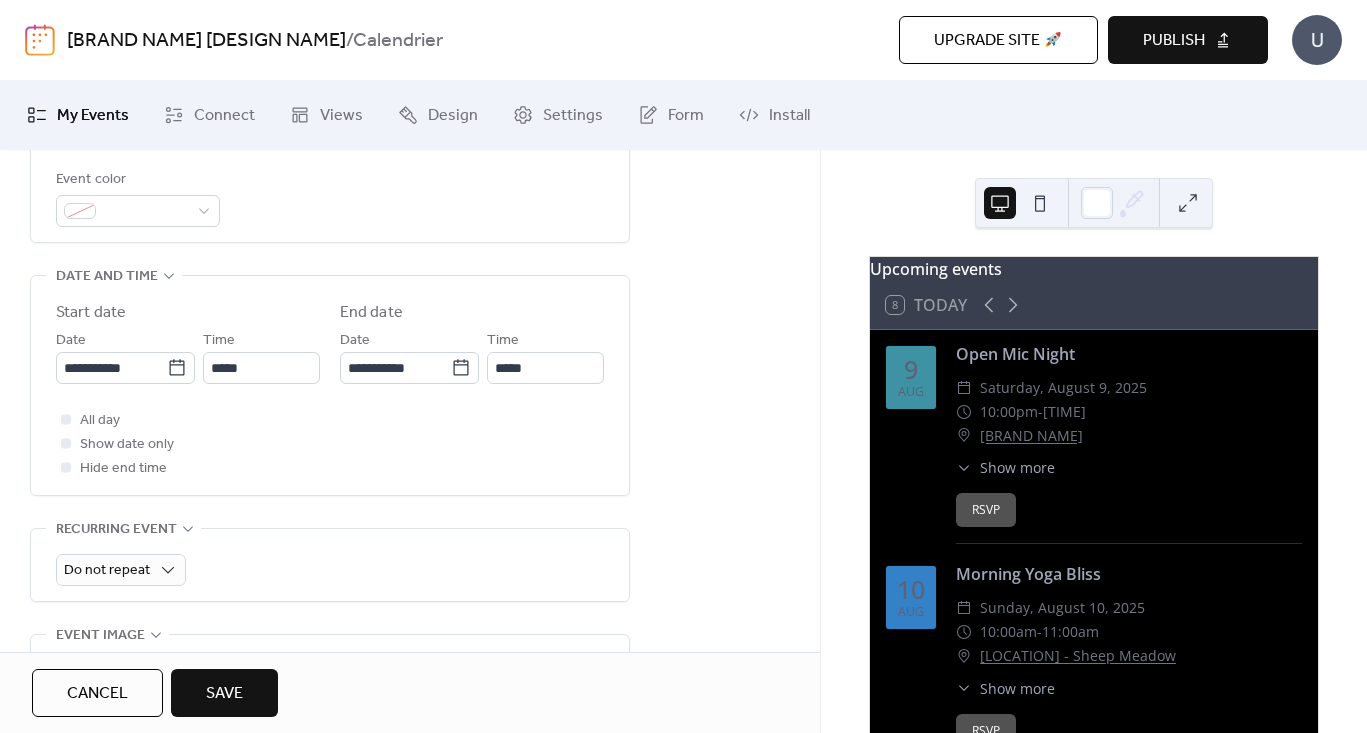 scroll, scrollTop: 569, scrollLeft: 0, axis: vertical 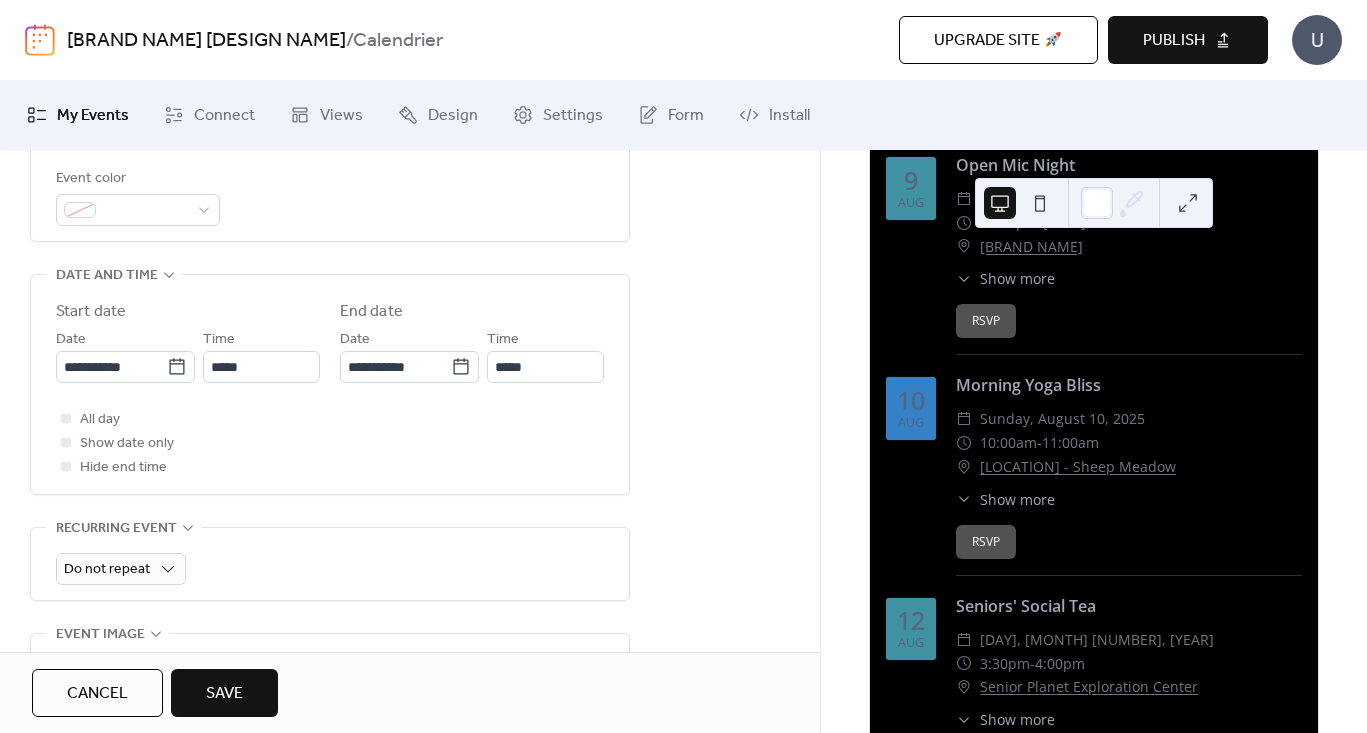 click at bounding box center [1040, 203] 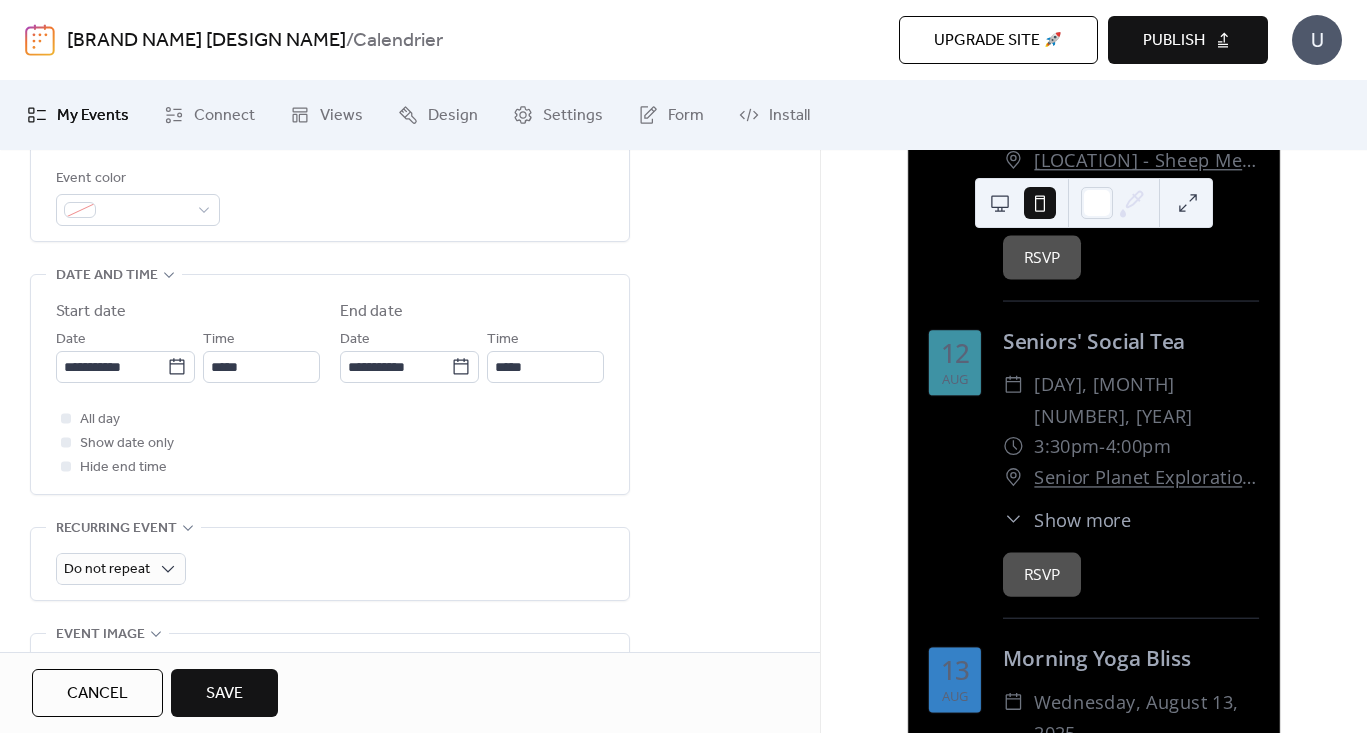 scroll, scrollTop: 608, scrollLeft: 0, axis: vertical 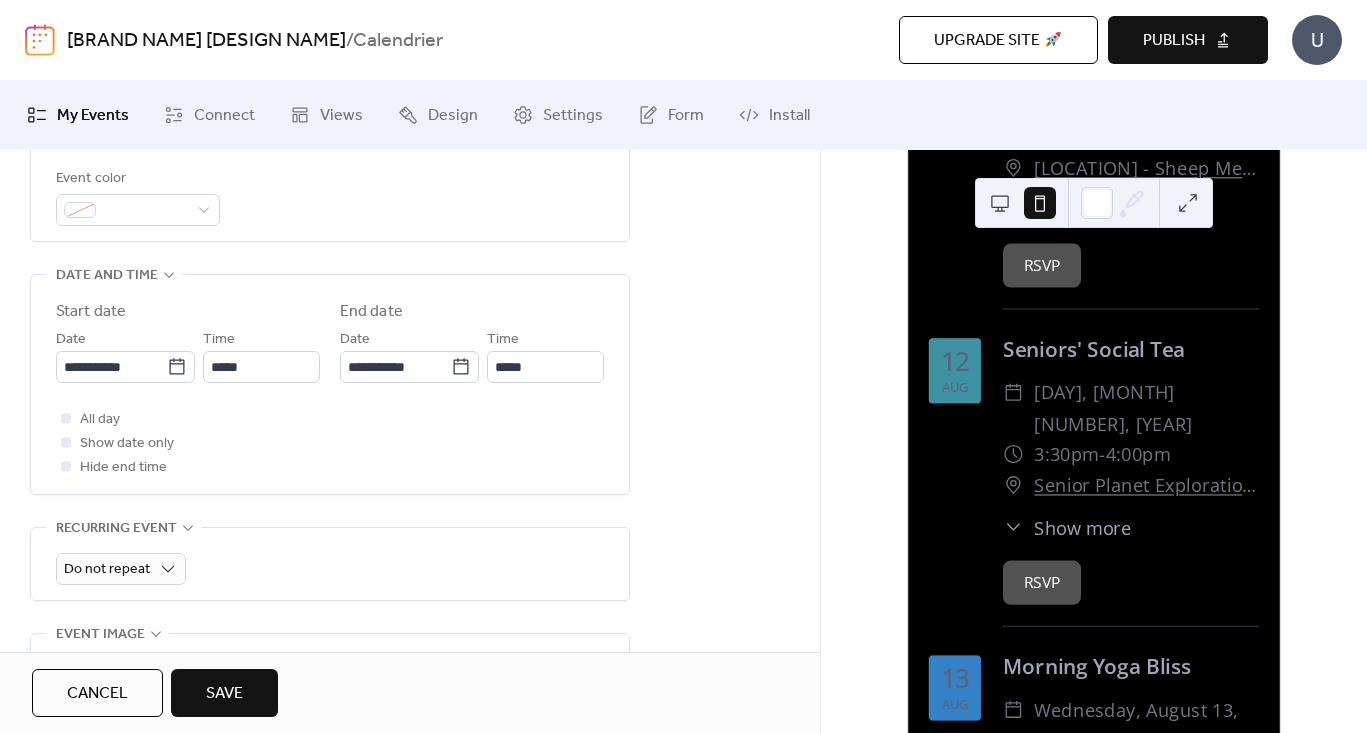 click on "Show more" at bounding box center (1083, 527) 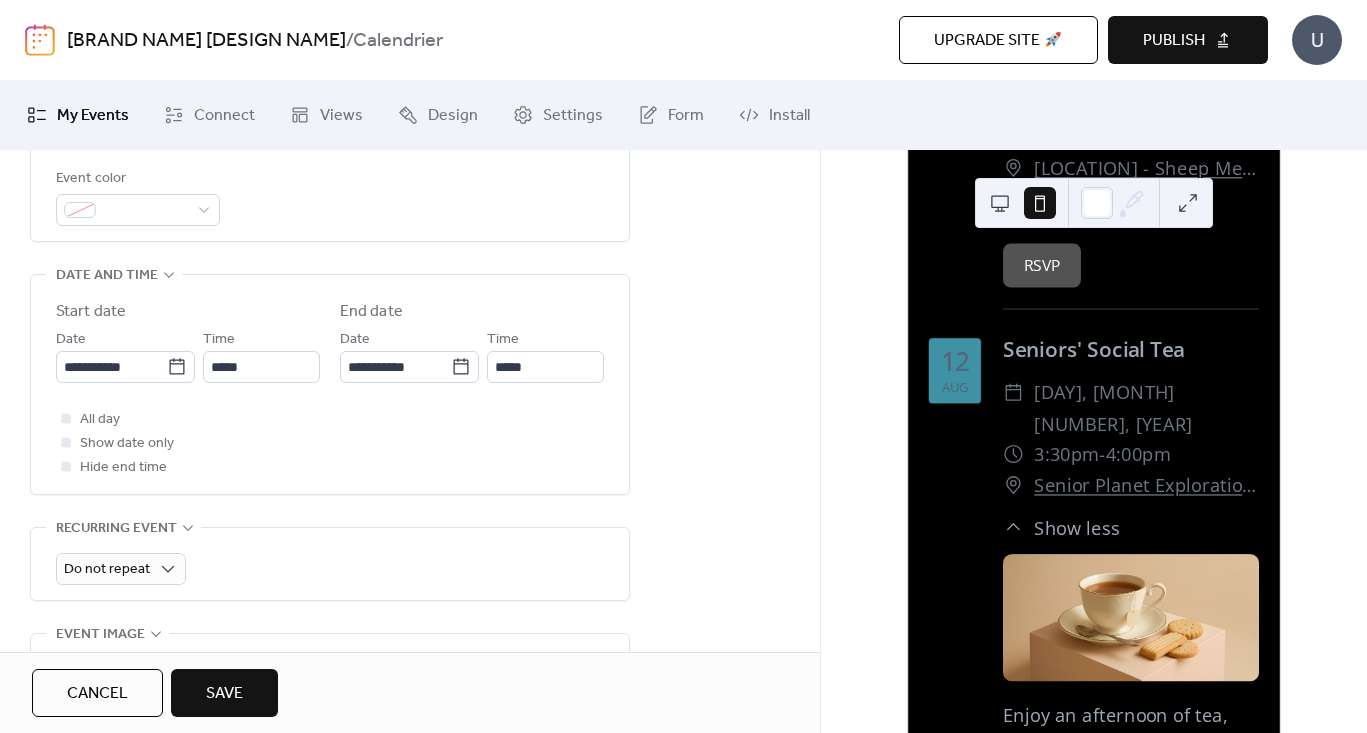click on "Show less" at bounding box center (1077, 527) 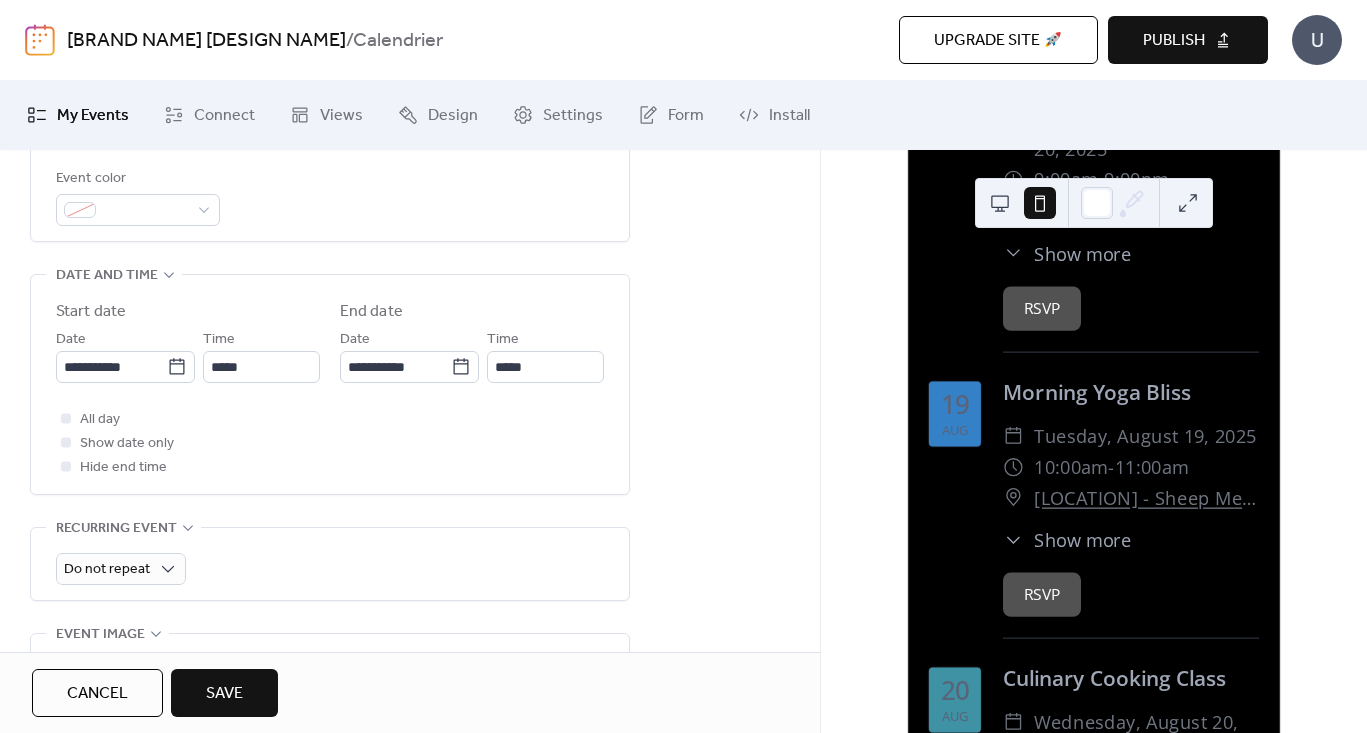 scroll, scrollTop: 2490, scrollLeft: 0, axis: vertical 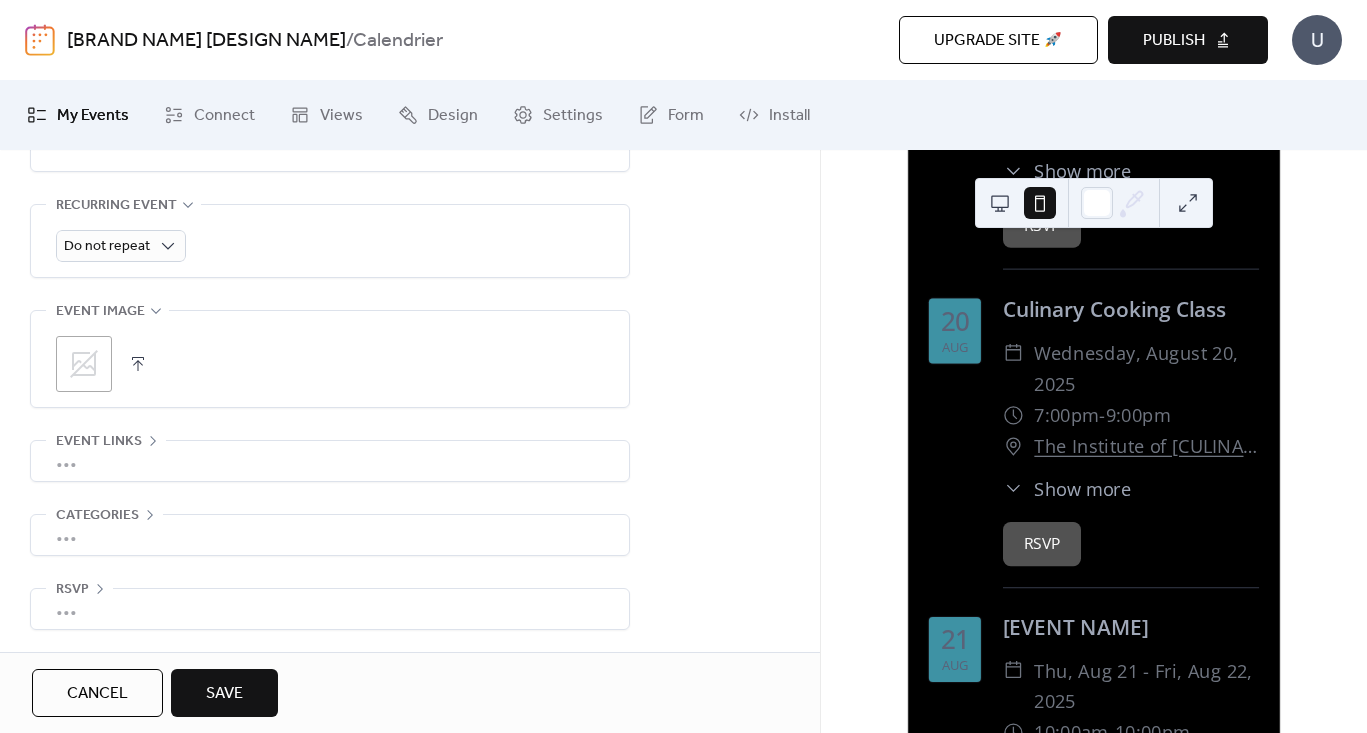 click on "•••" at bounding box center (330, 535) 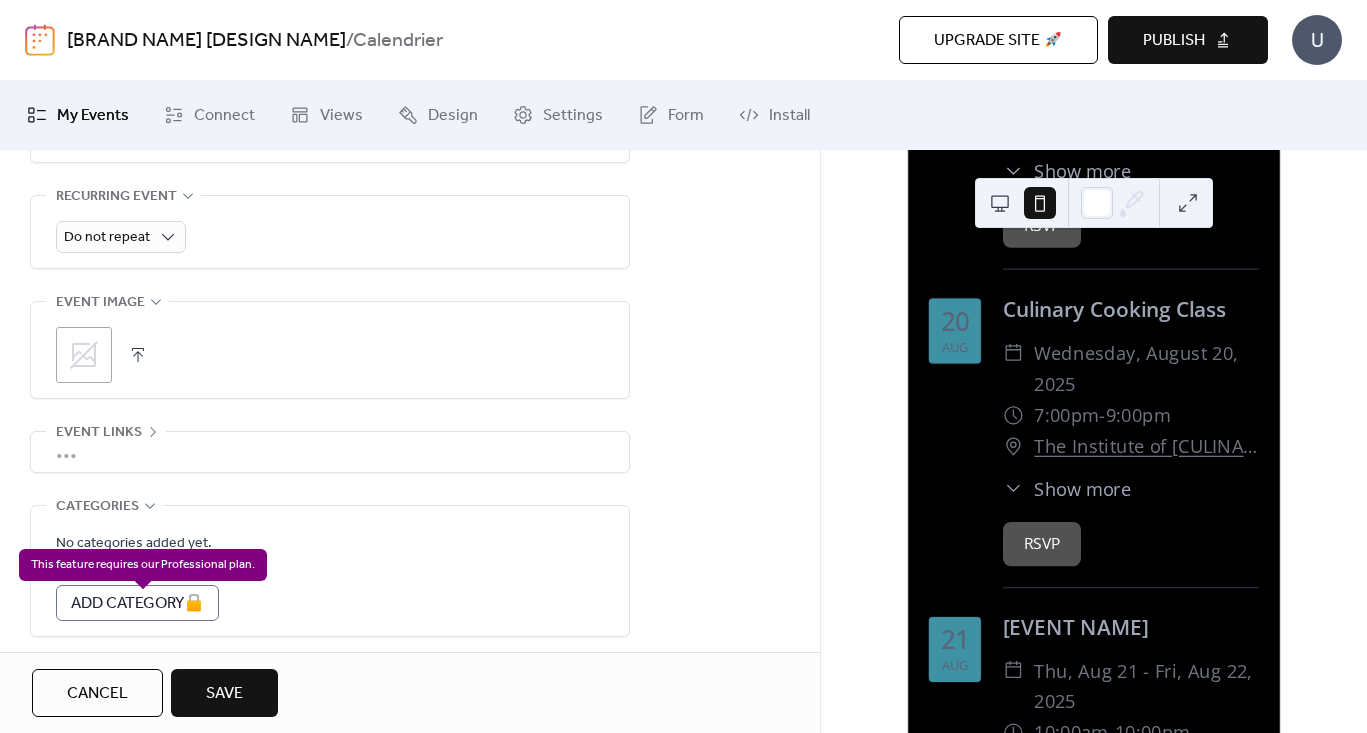 click on "Add Category  🔒" at bounding box center (137, 603) 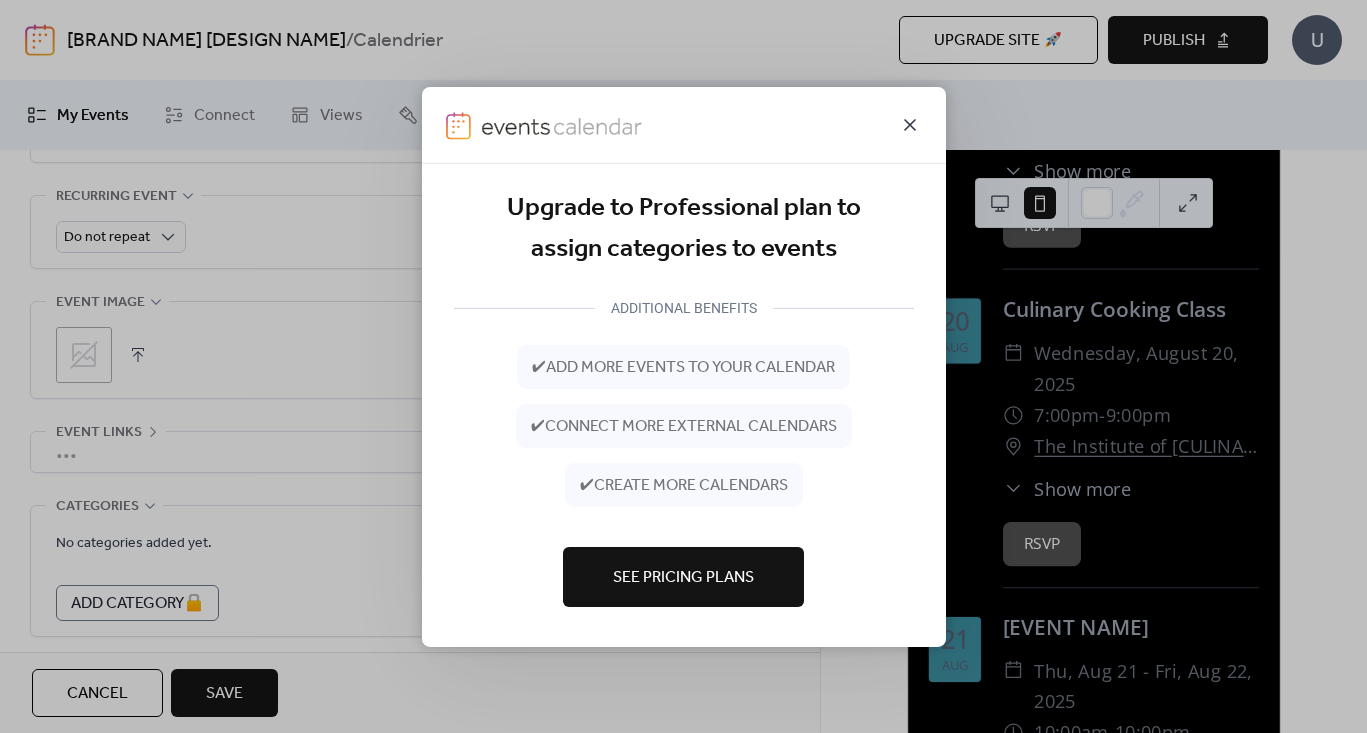 click 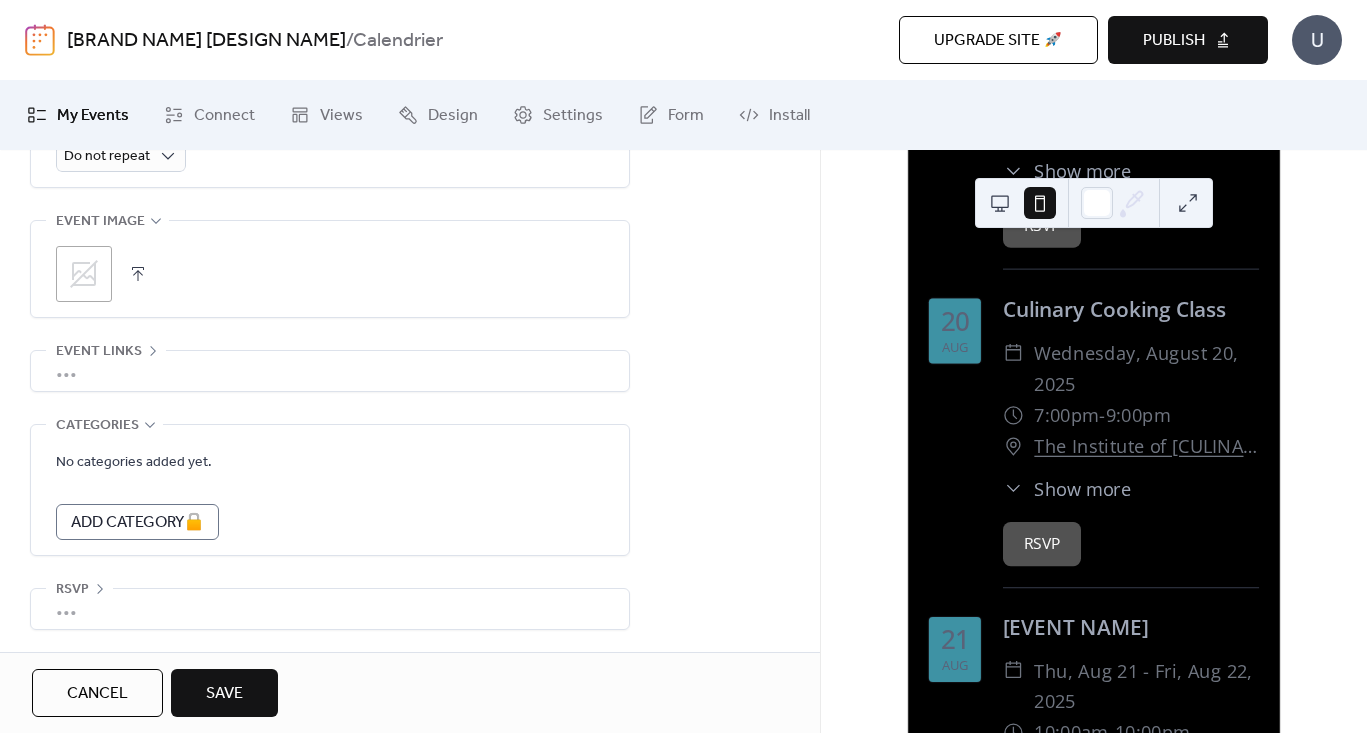 scroll, scrollTop: 991, scrollLeft: 0, axis: vertical 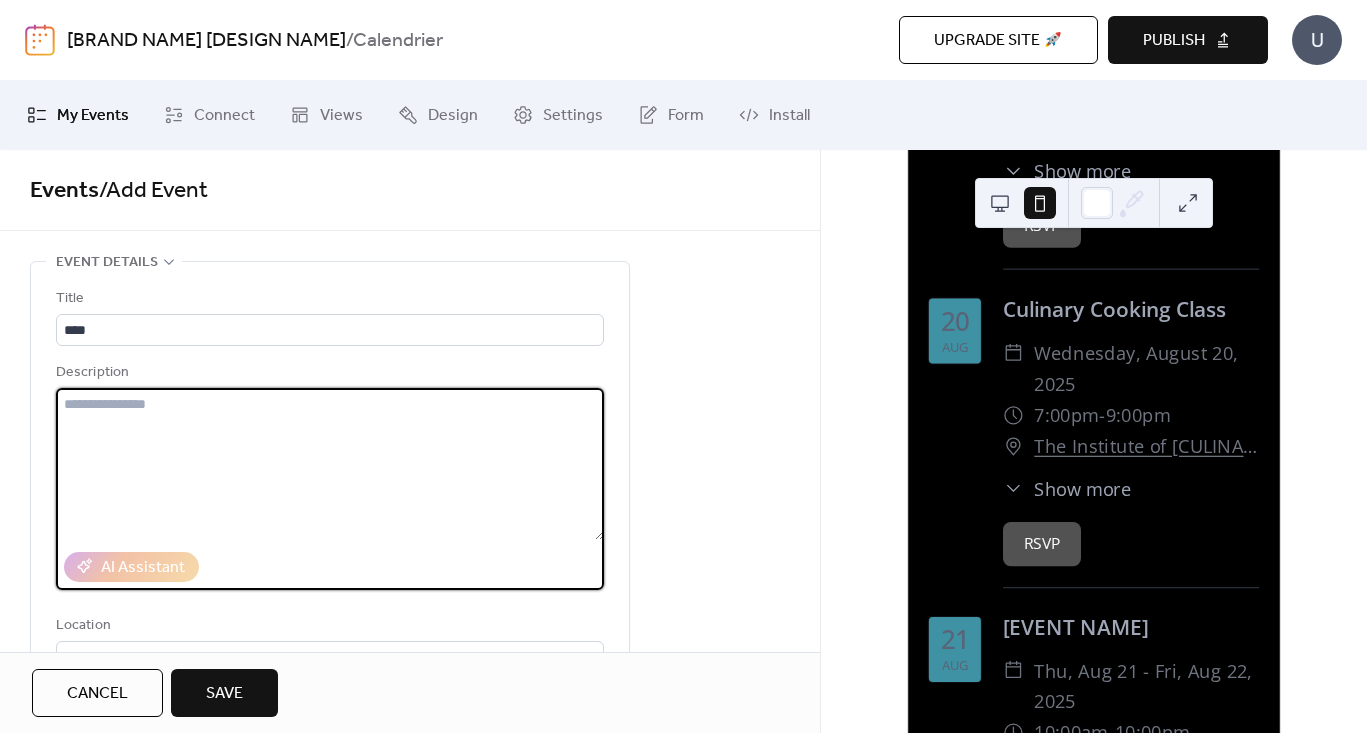 click at bounding box center (330, 464) 